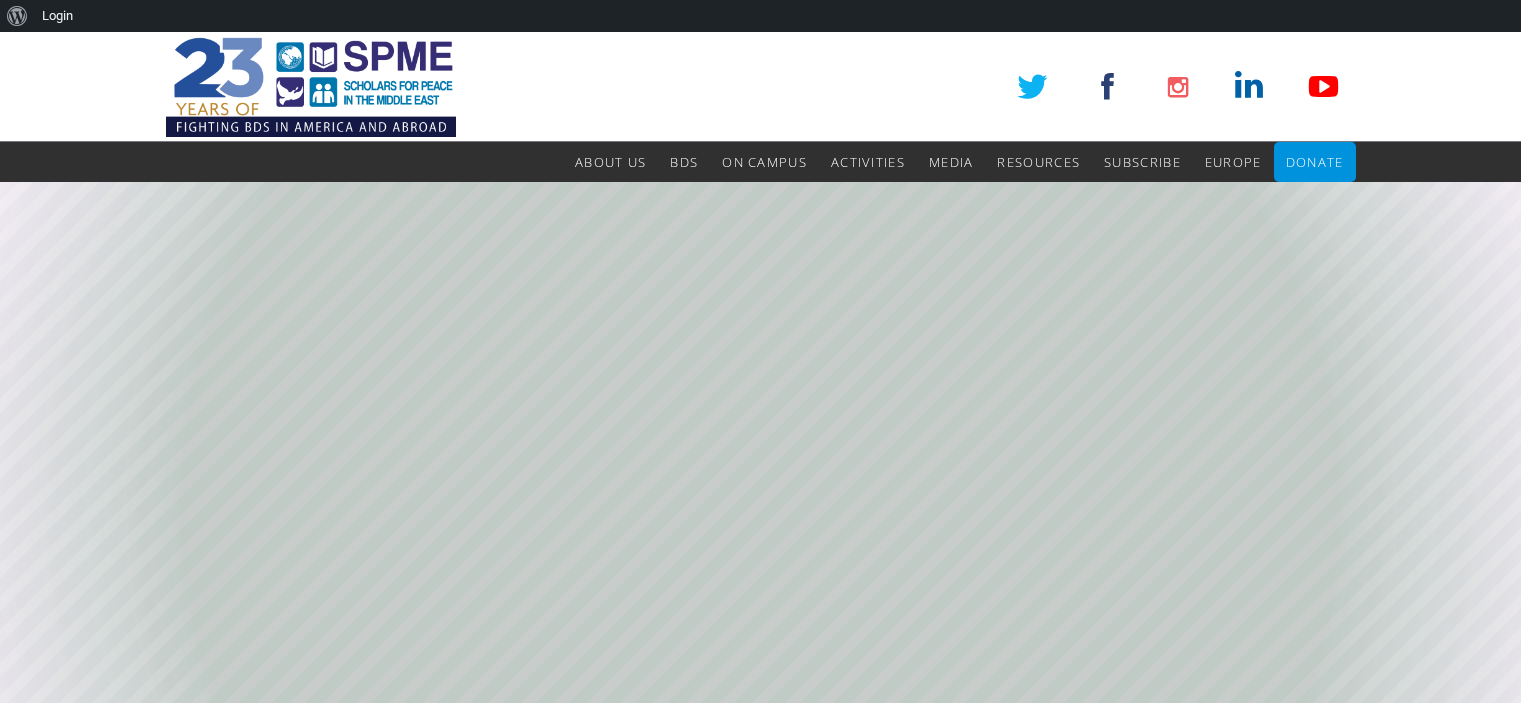 scroll, scrollTop: 0, scrollLeft: 0, axis: both 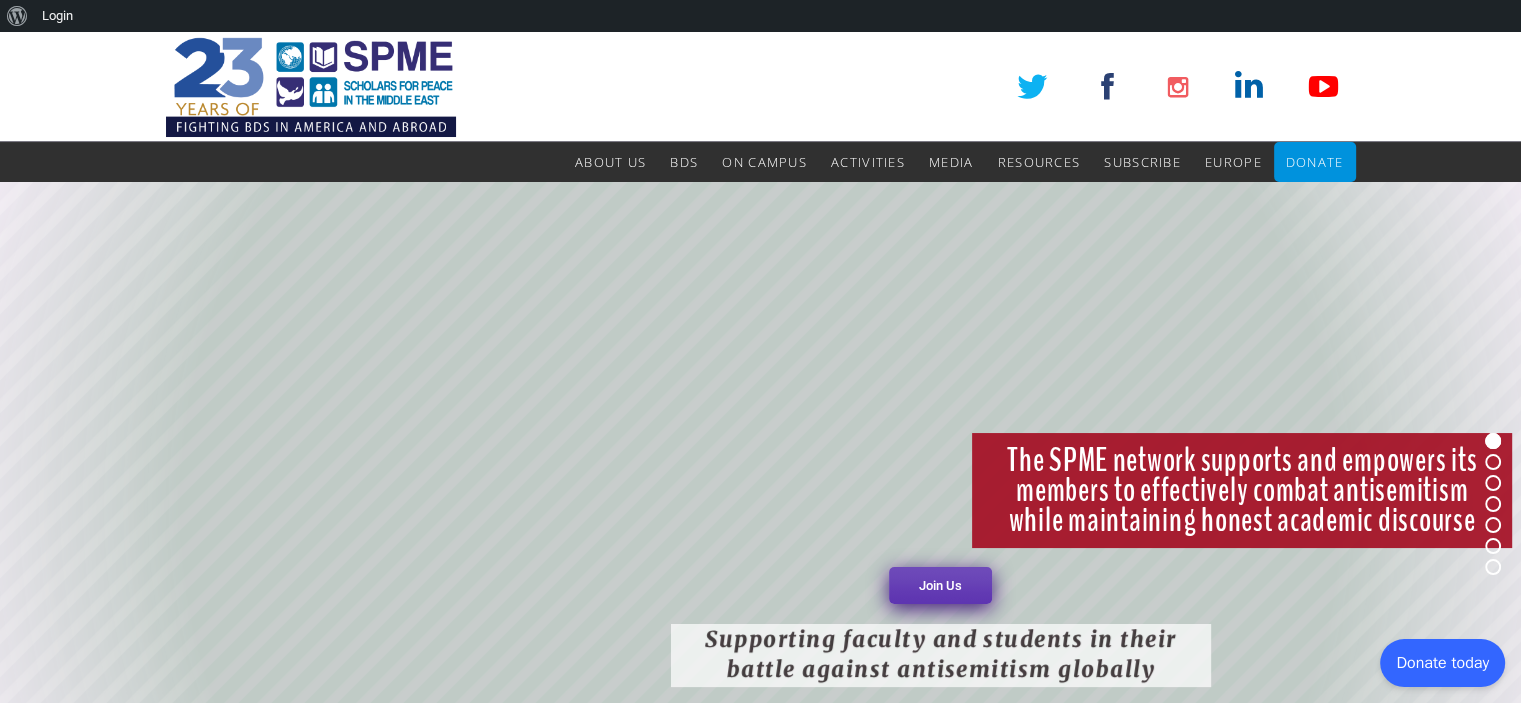 click on "SPME
About Us
About Us
Mission
Board & Staff
Chapters
Council of Scholars
SPME Fellows
Nobel Laureates
Contact Us
BDS
BDS Monitor
BDS Monitor Live
Unmasking BDS: Radical Roots, Extremist Ends
BDS Tracker
Region – Midwest
Region – Northeast
Region – South
Region – West
Region – Canada
Report BDS Activity
On Campus
Campus News & Climate
Civil Discourse and Academic Freedom
Title VI
Faculty Forum
Survey of Institutions
Activities
Statements and Petitions
SPME Statements
SPME Petitions
Webinars
Programs
Member Research
Analysis
Book Reviews
Fellowships
Fellows Application
Fellows Research" at bounding box center (761, 107) 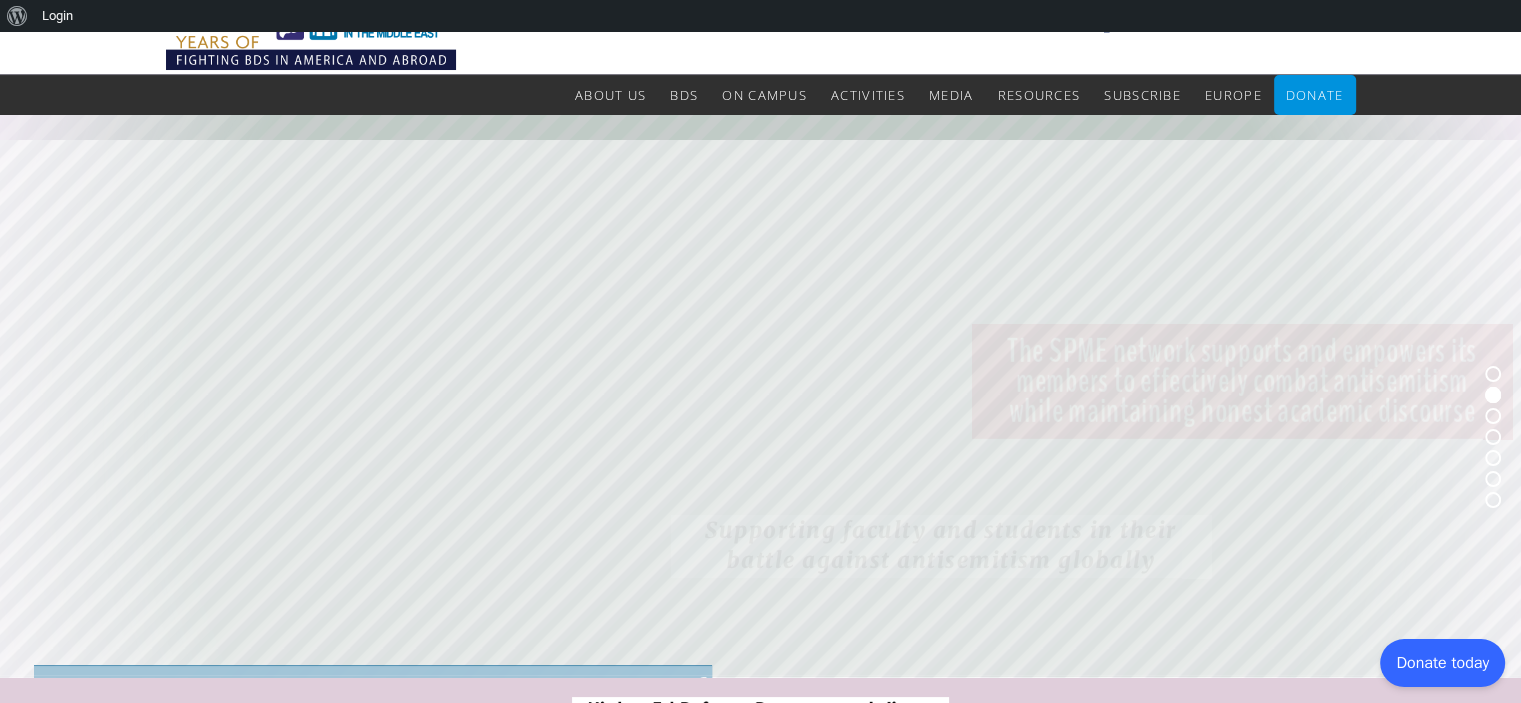 scroll, scrollTop: 0, scrollLeft: 0, axis: both 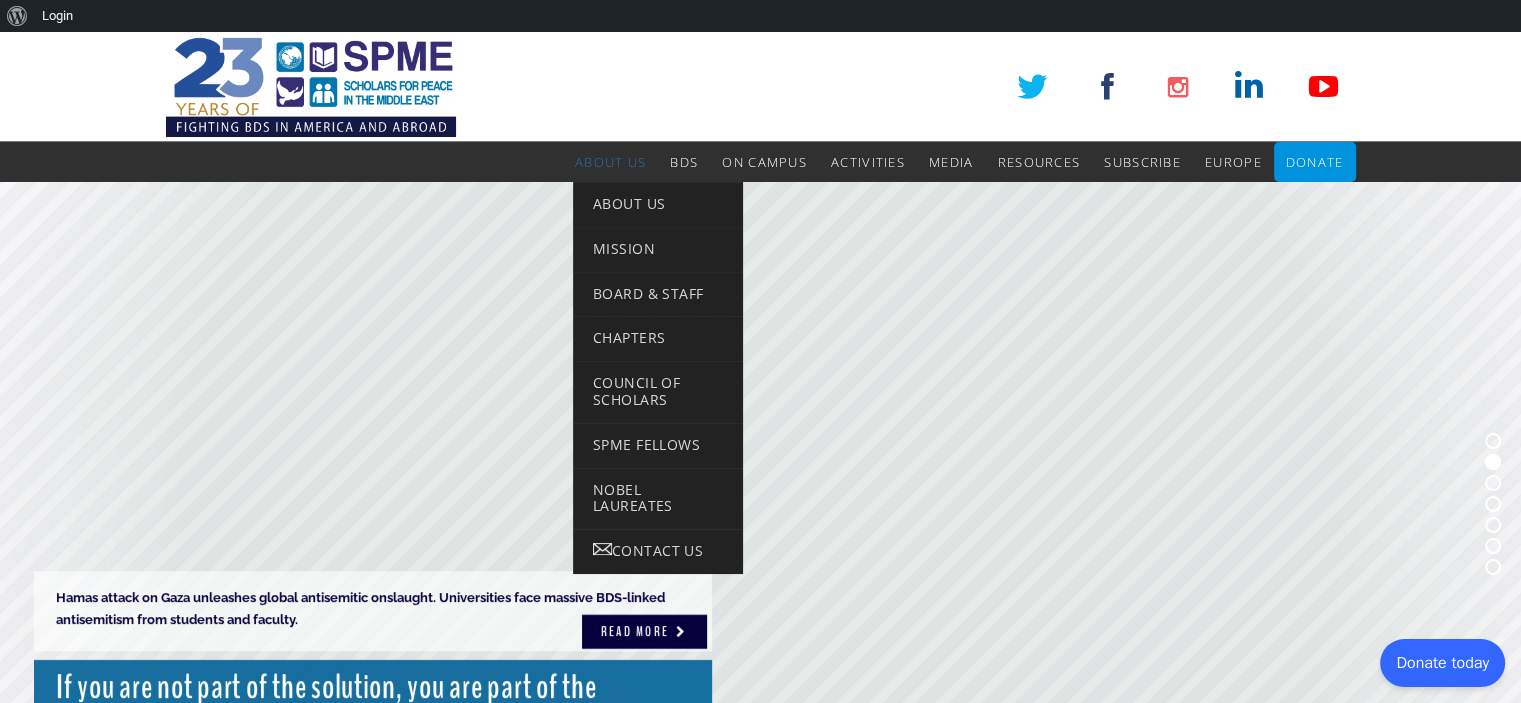 click on "About Us" at bounding box center [610, 162] 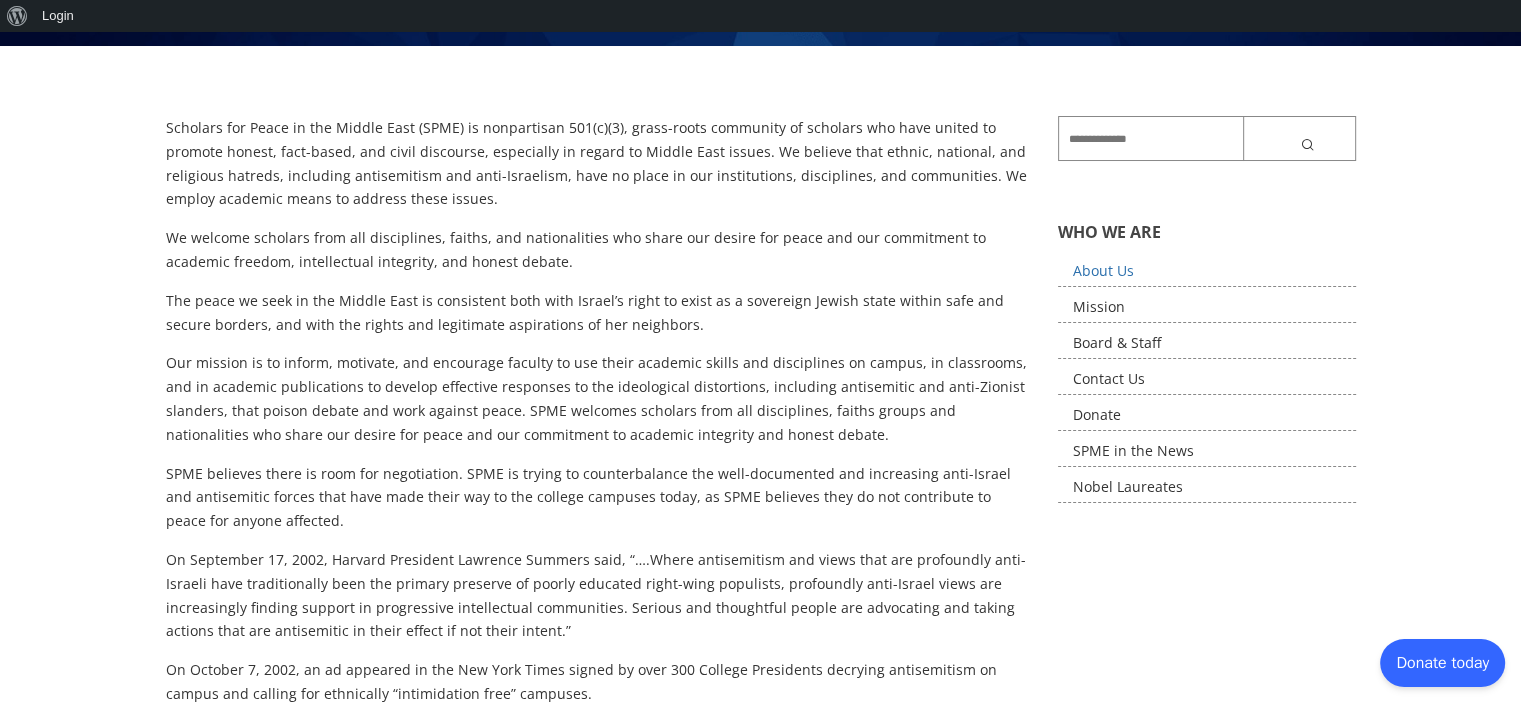 scroll, scrollTop: 336, scrollLeft: 0, axis: vertical 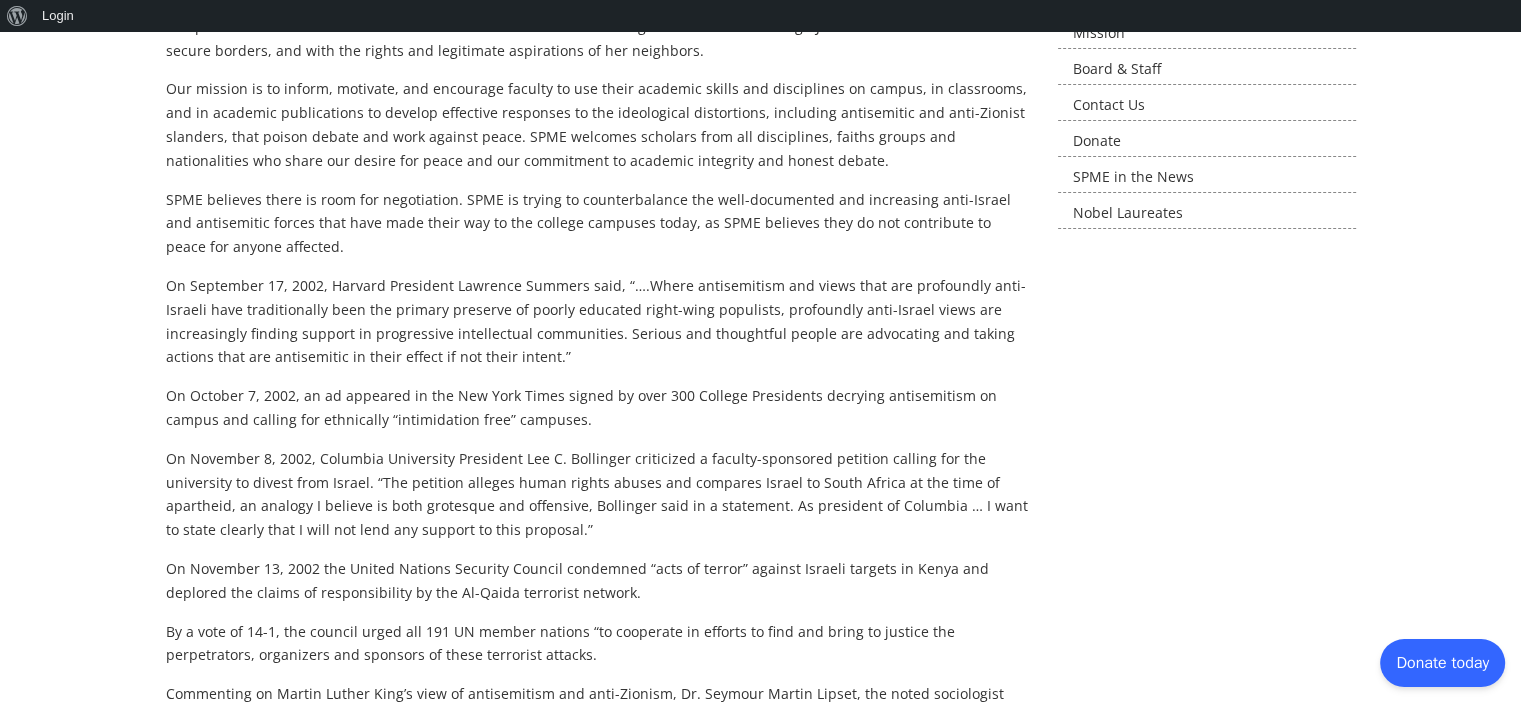 click on "On November 13, 2002 the United Nations Security Council condemned “acts of terror” against Israeli targets in Kenya and deplored the claims of responsibility by the Al-Qaida terrorist network." at bounding box center [597, 581] 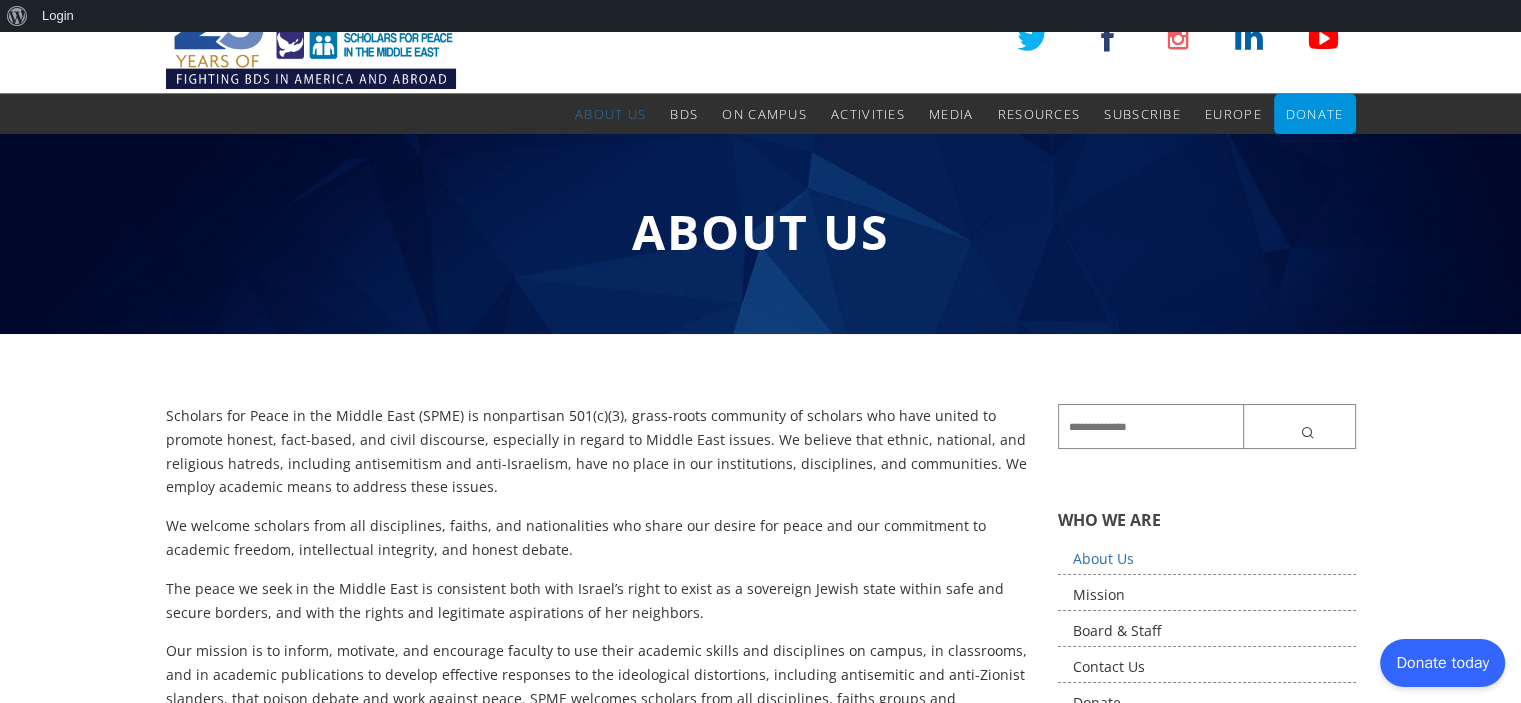 scroll, scrollTop: 0, scrollLeft: 0, axis: both 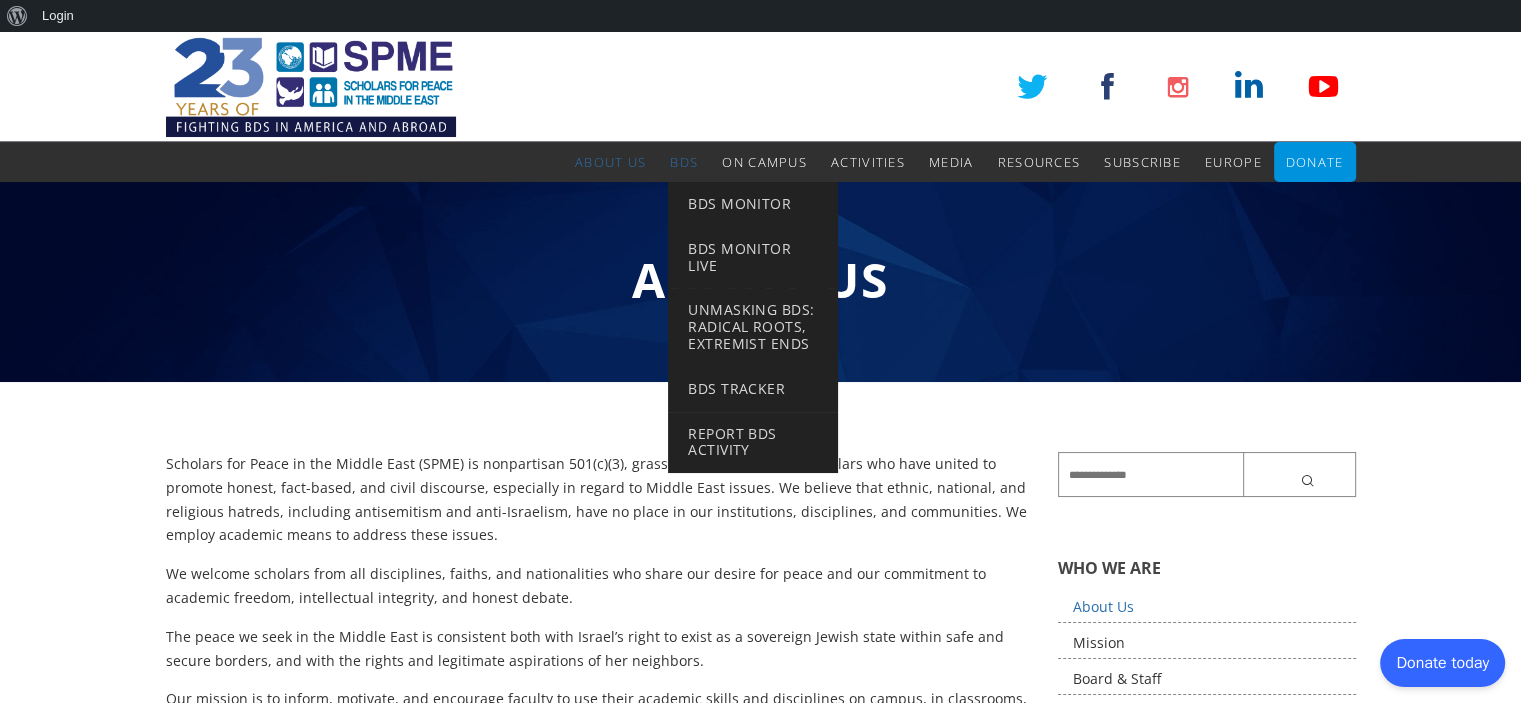 click on "BDS" at bounding box center (684, 162) 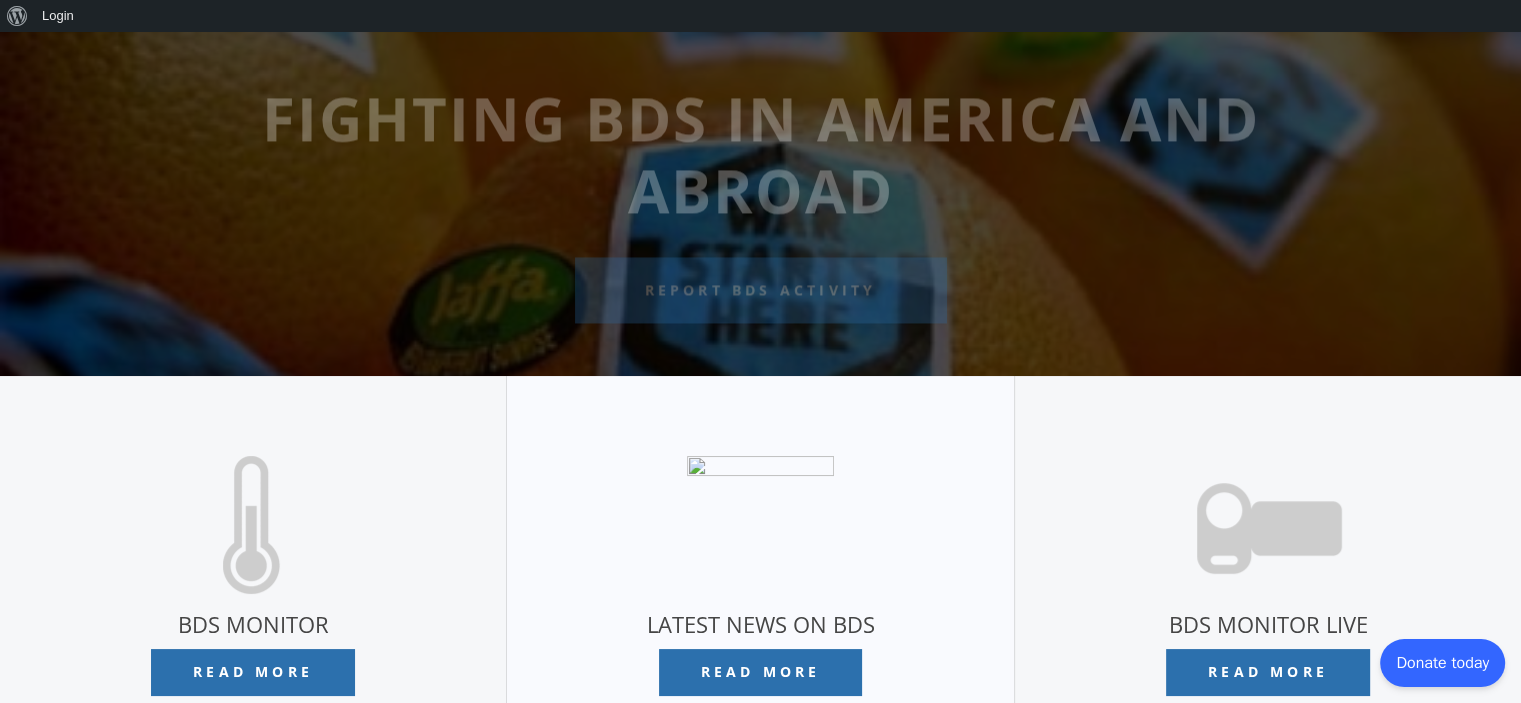 scroll, scrollTop: 456, scrollLeft: 0, axis: vertical 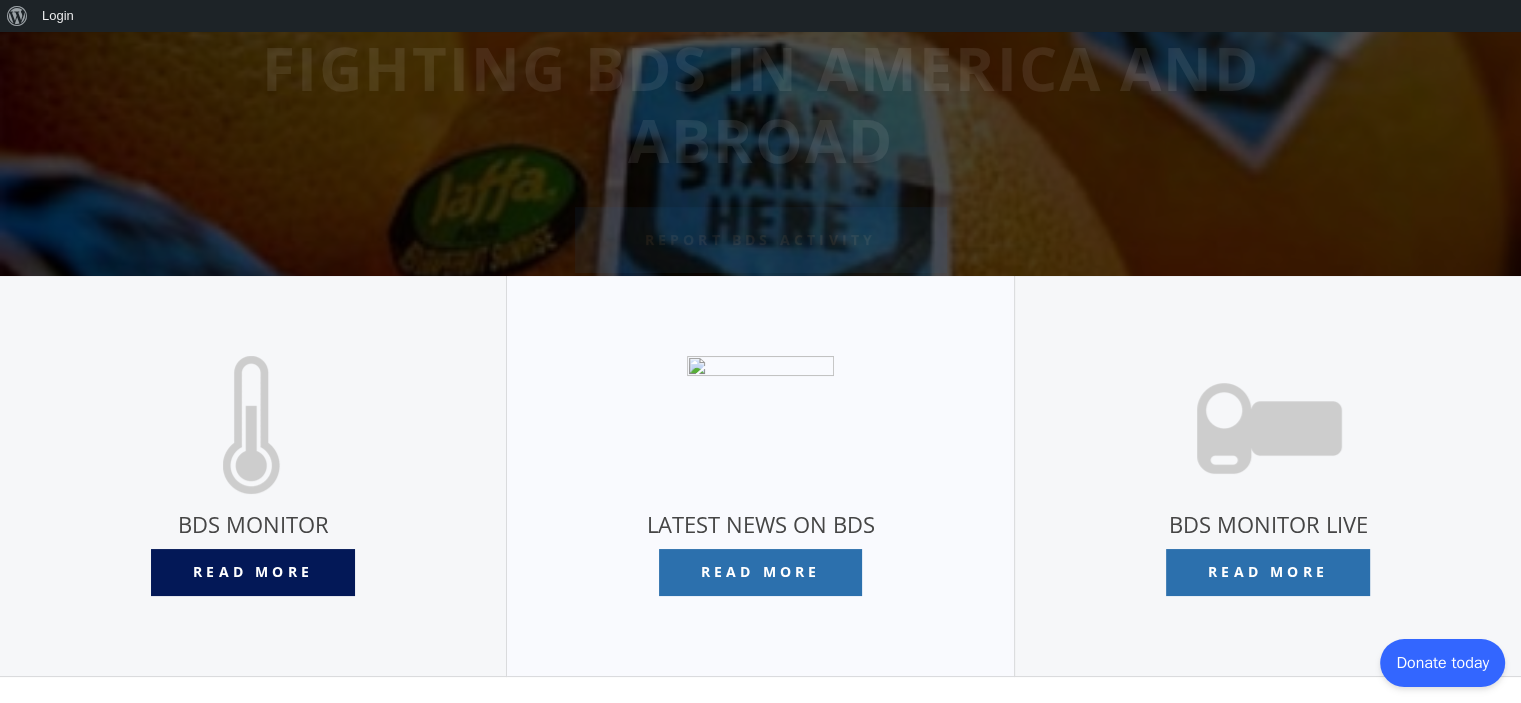 click on "Read More" at bounding box center (253, 571) 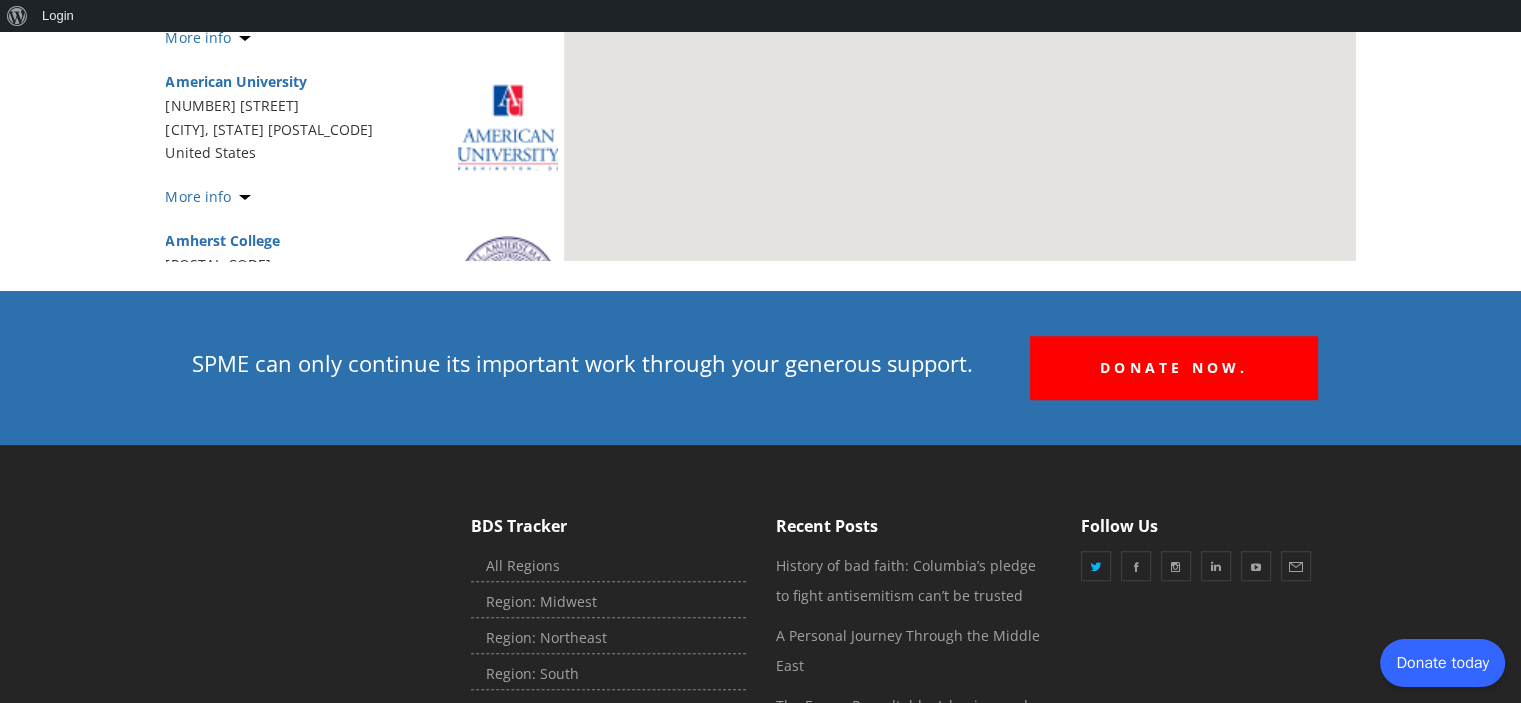scroll, scrollTop: 1479, scrollLeft: 0, axis: vertical 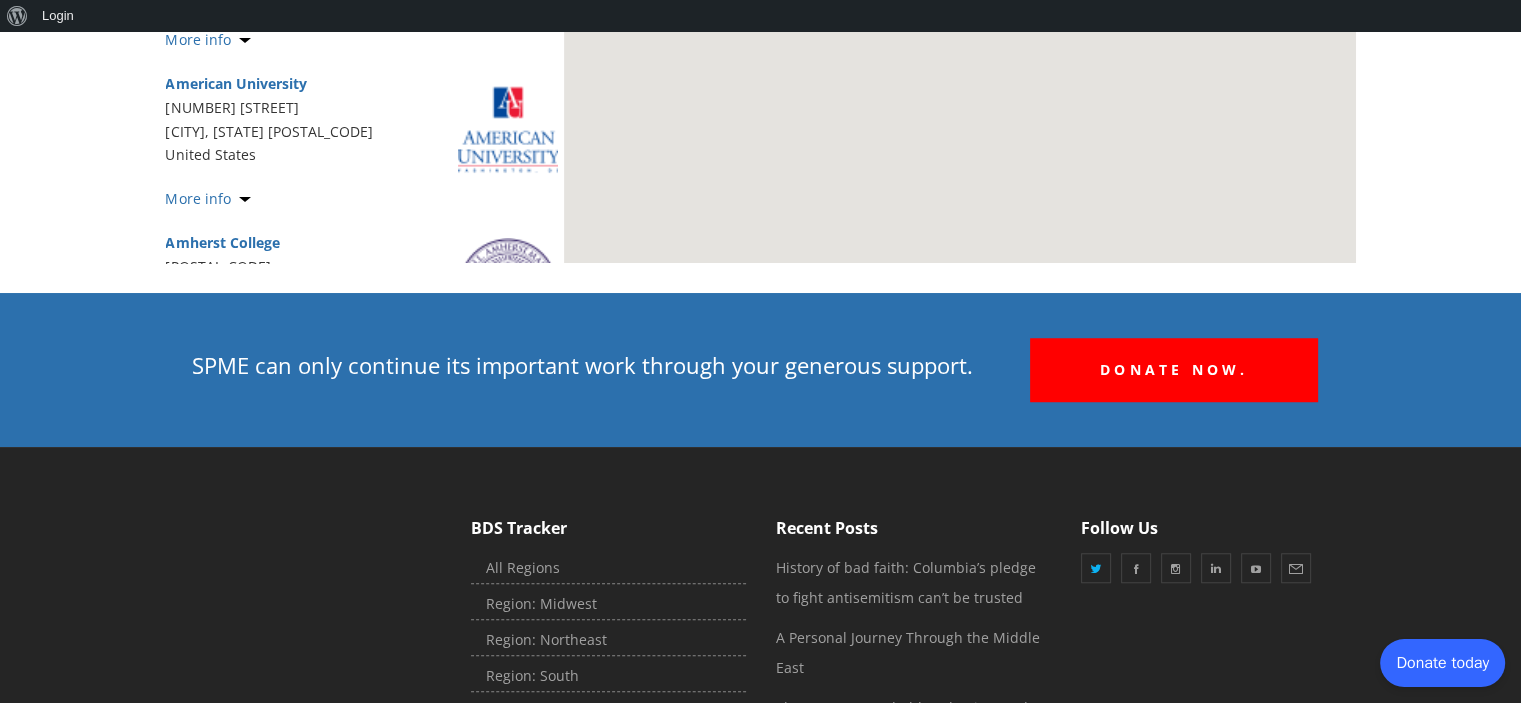 click on "4400 Massachusetts Ave NW" at bounding box center [362, 108] 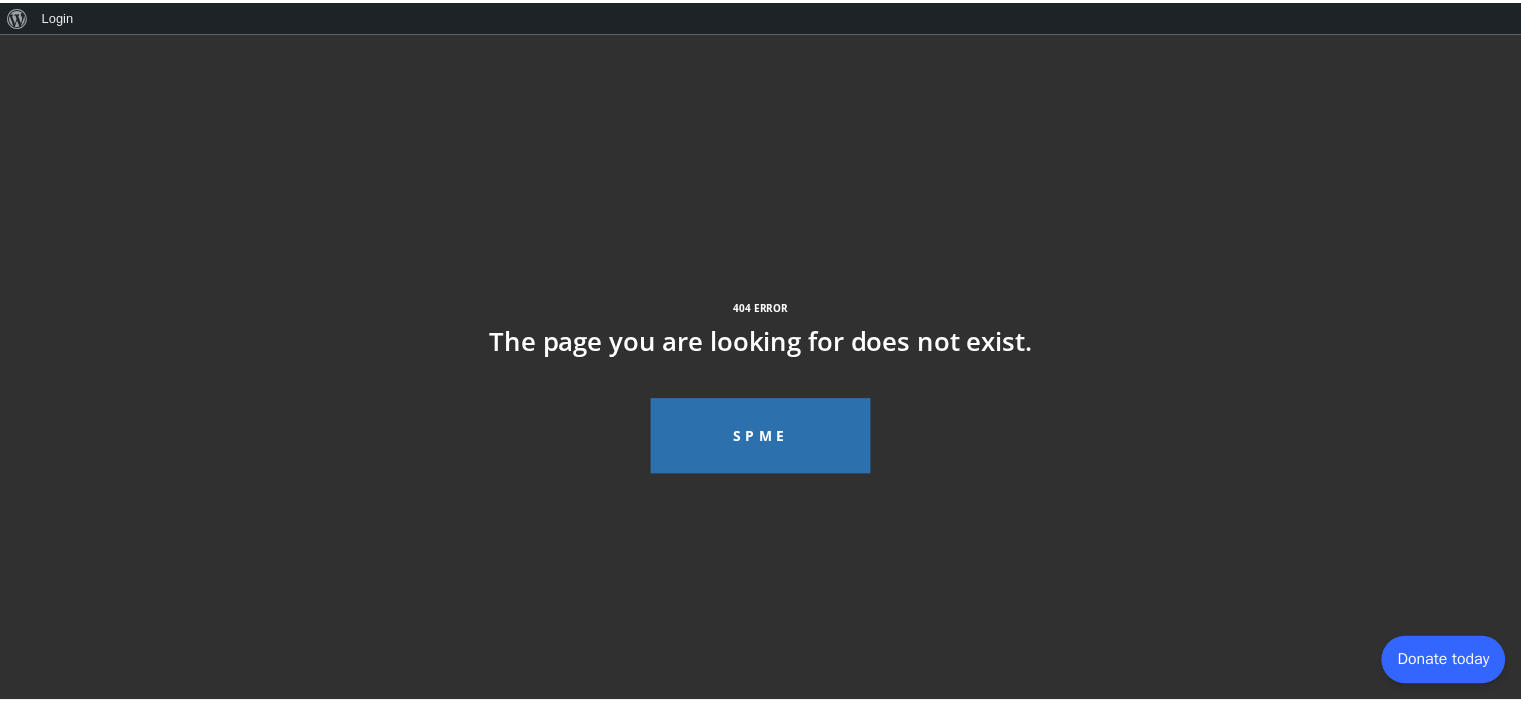 scroll, scrollTop: 0, scrollLeft: 0, axis: both 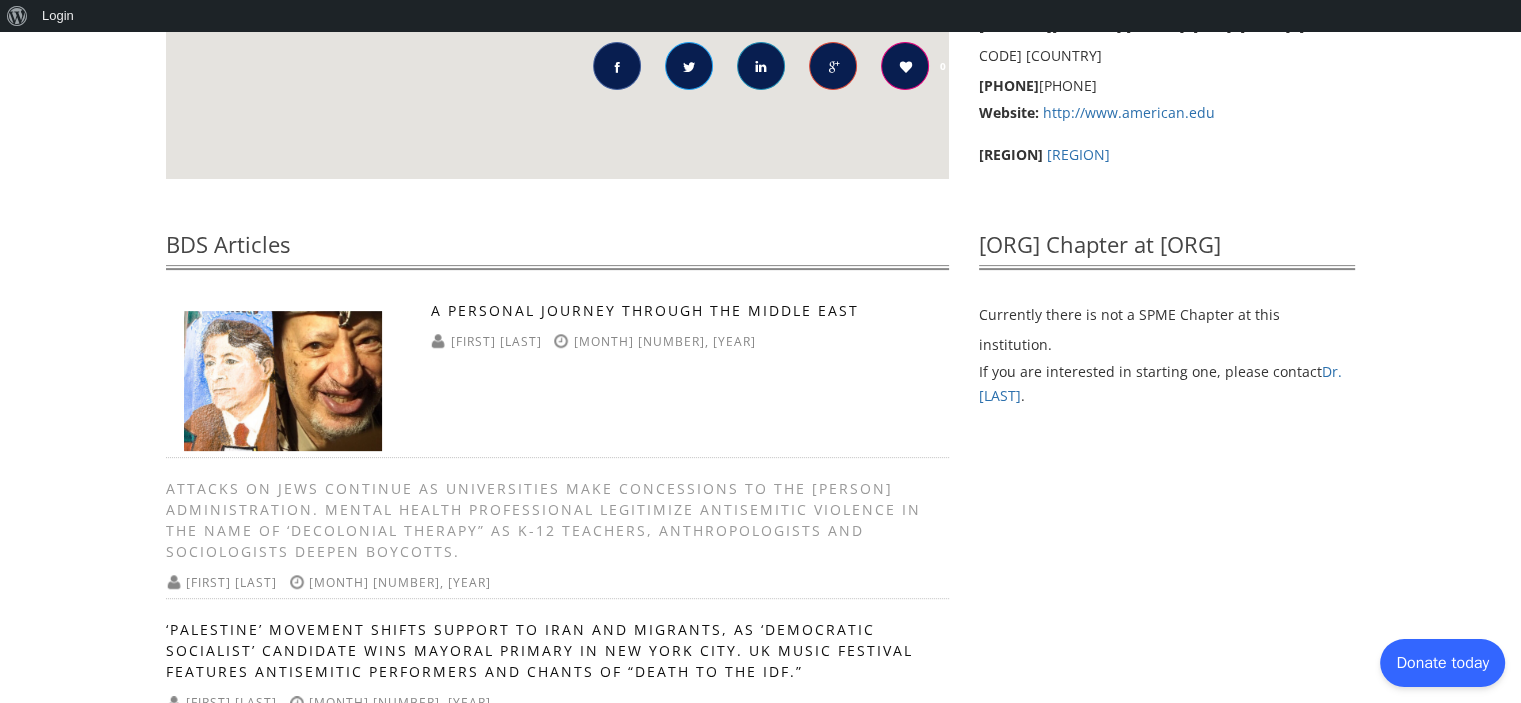 click on "Attacks on Jews continue as universities make concessions to the Trump Administration. Mental health professional legitimize antisemitic violence in the name of ‘decolonial therapy” as K-12 teachers, anthropologists and sociologists deepen boycotts." at bounding box center [543, 520] 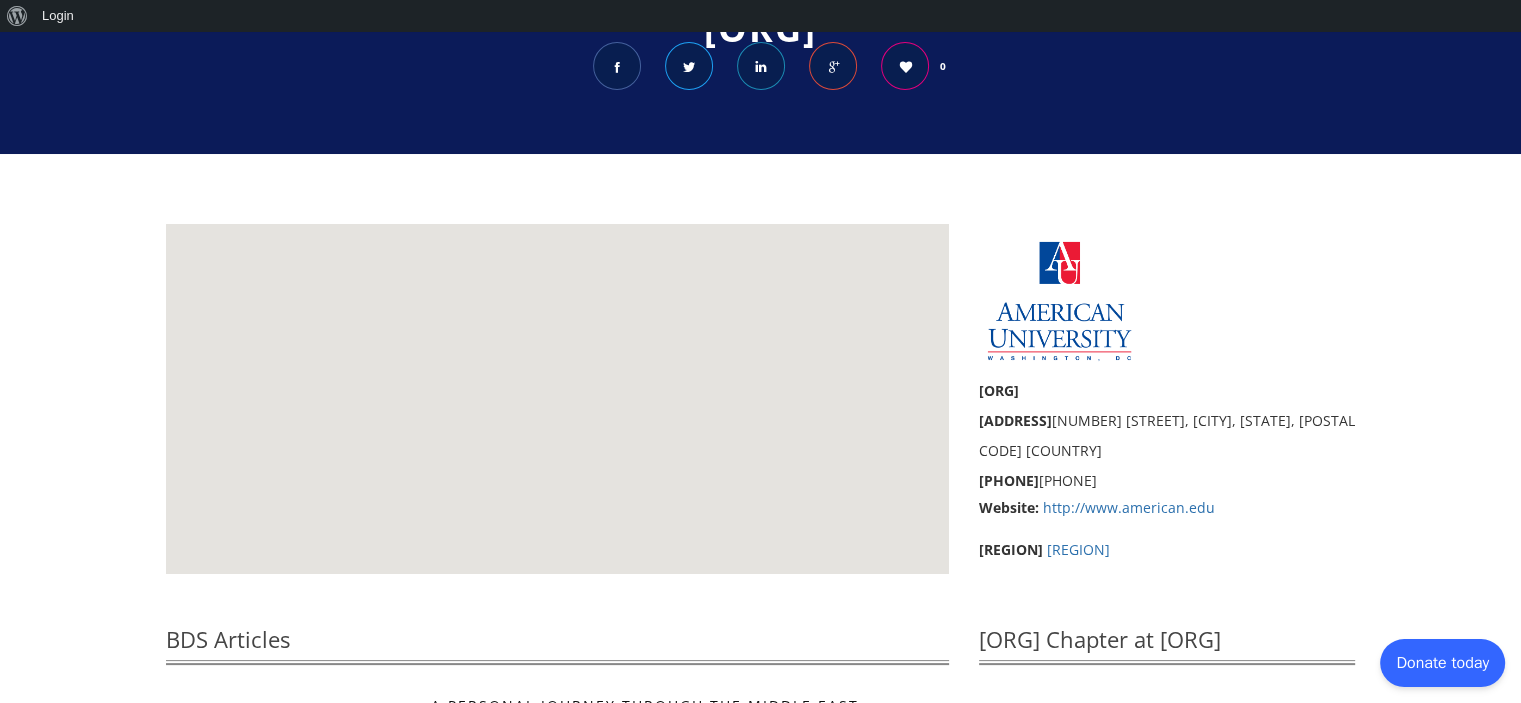scroll, scrollTop: 0, scrollLeft: 0, axis: both 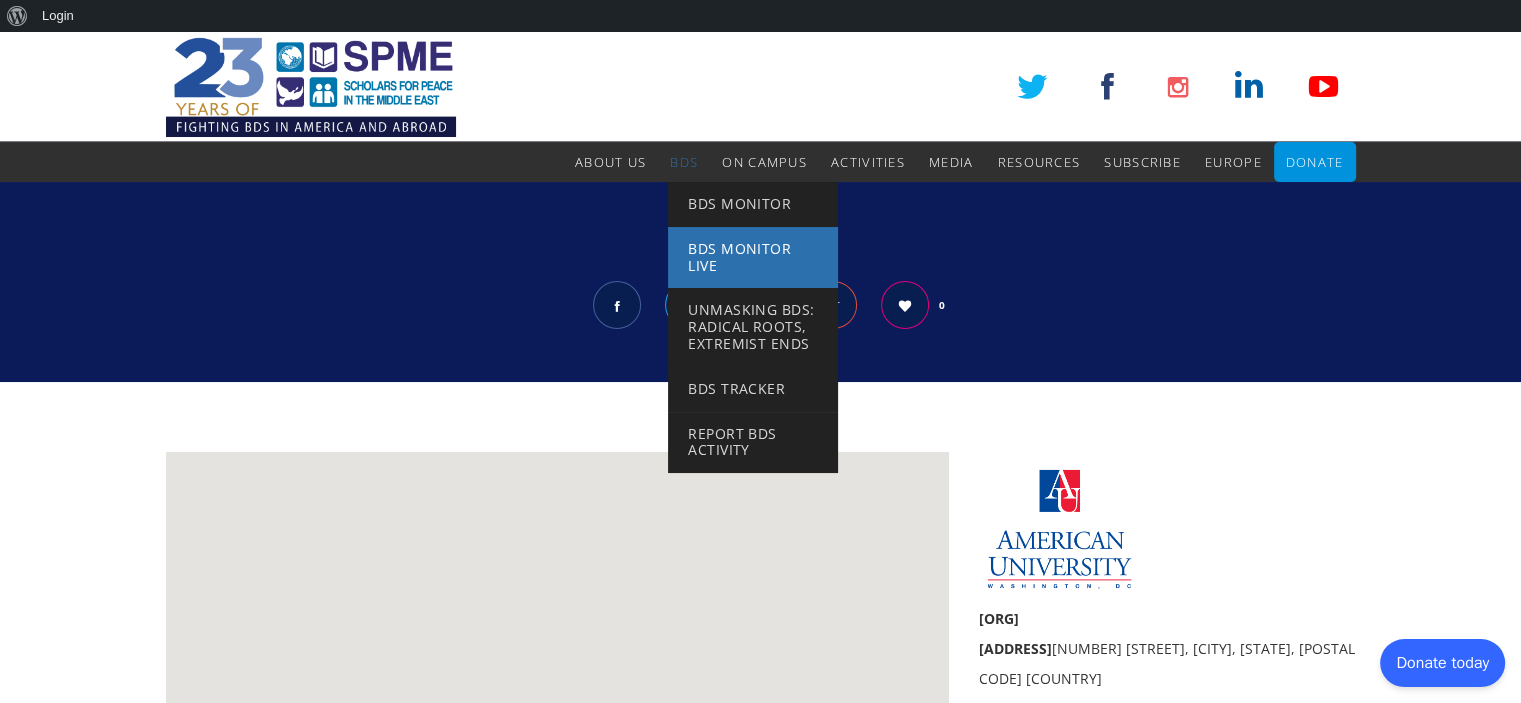 click on "BDS Monitor Live" at bounding box center (753, 258) 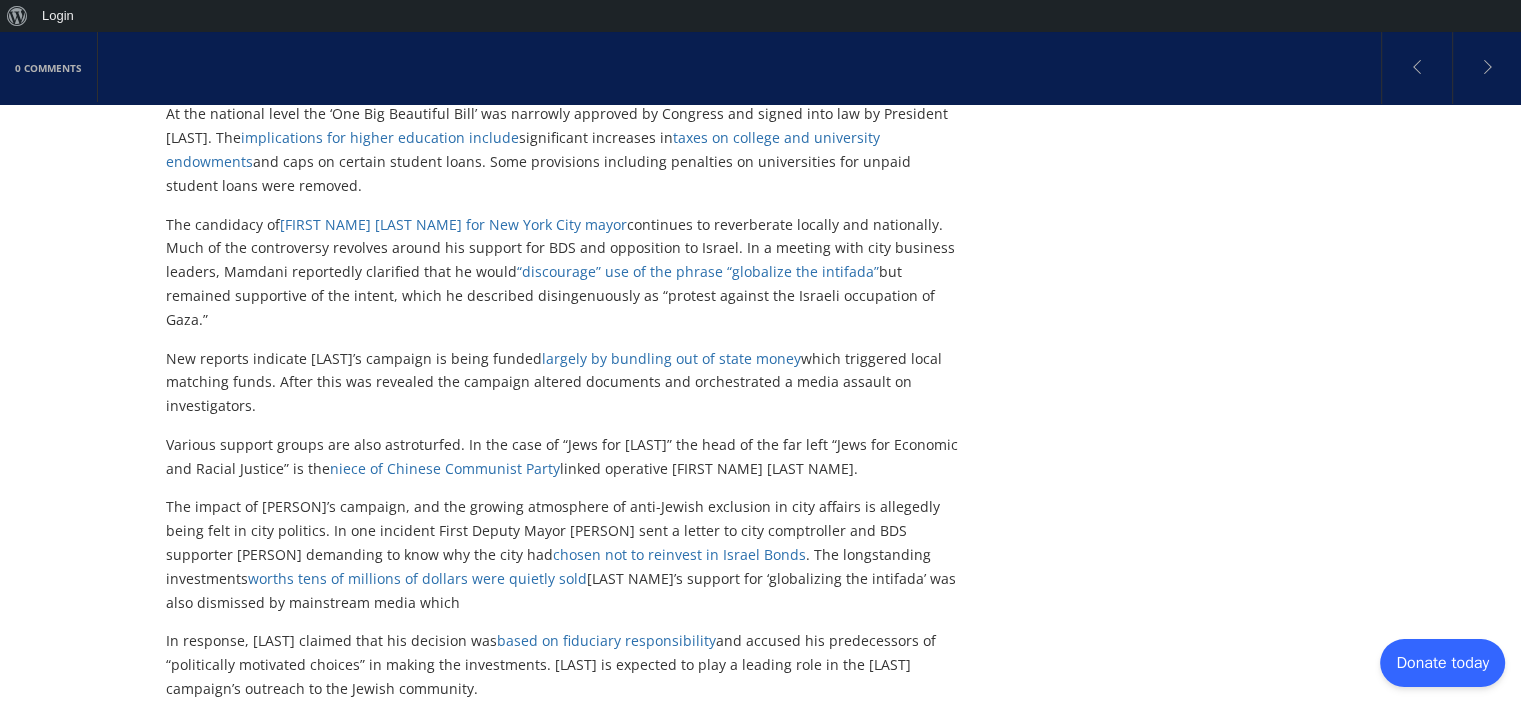scroll, scrollTop: 2310, scrollLeft: 0, axis: vertical 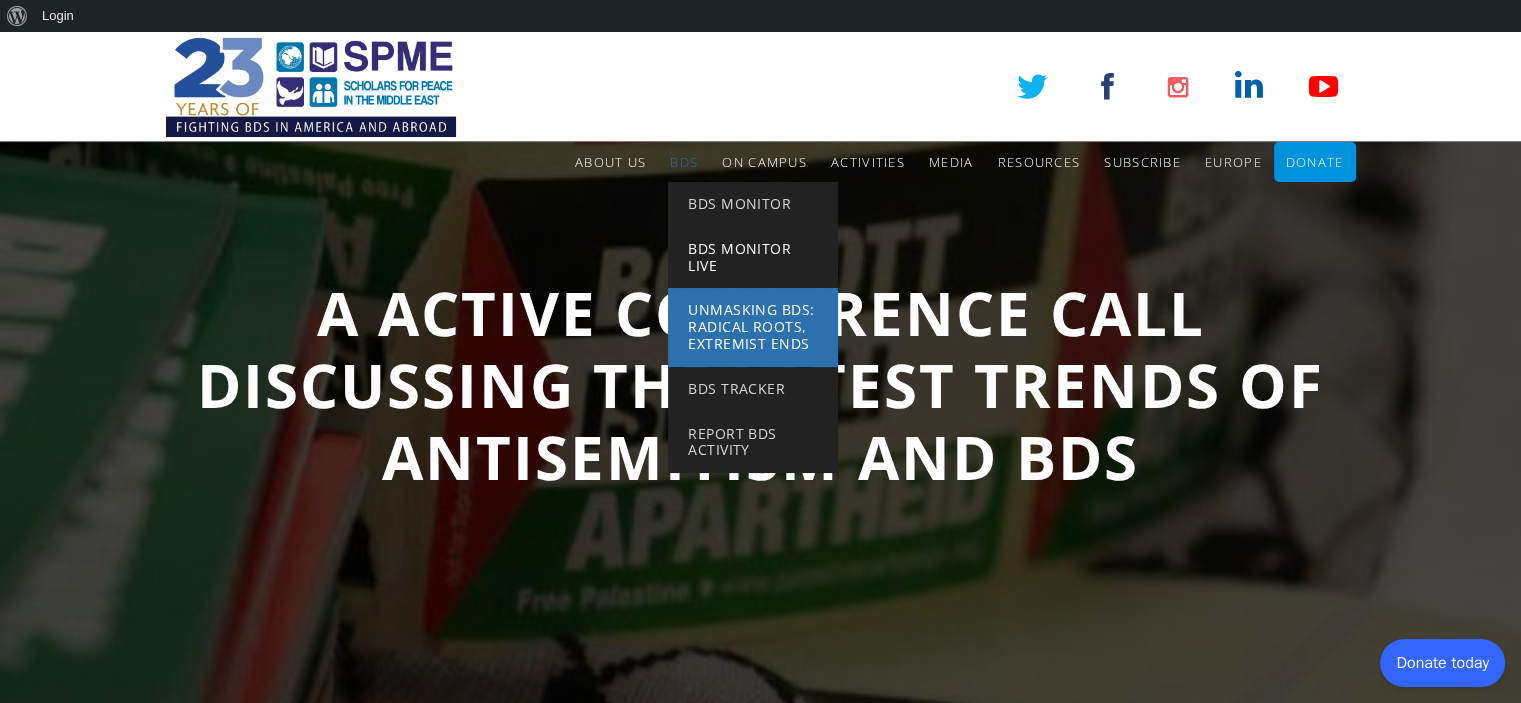 click on "Unmasking BDS: Radical Roots, Extremist Ends" at bounding box center (751, 326) 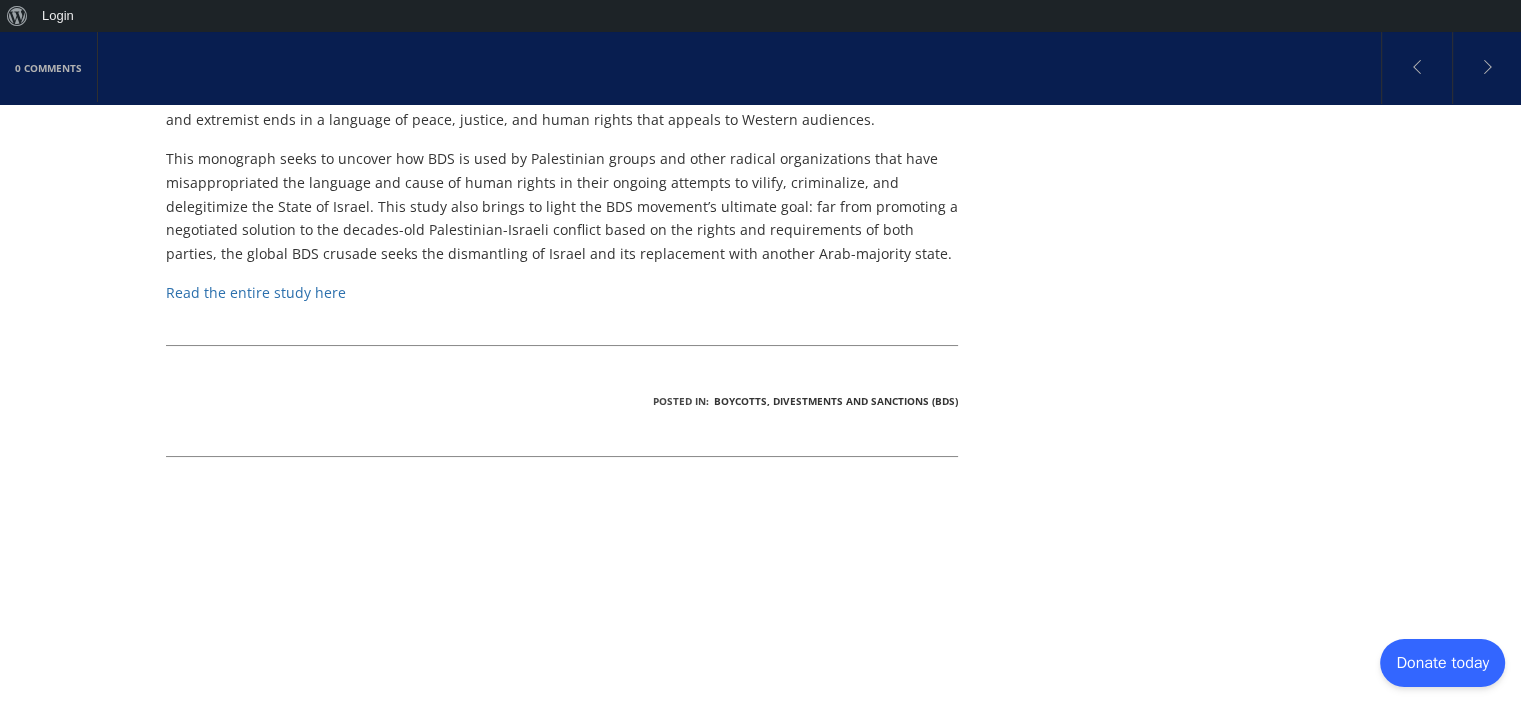 scroll, scrollTop: 1899, scrollLeft: 0, axis: vertical 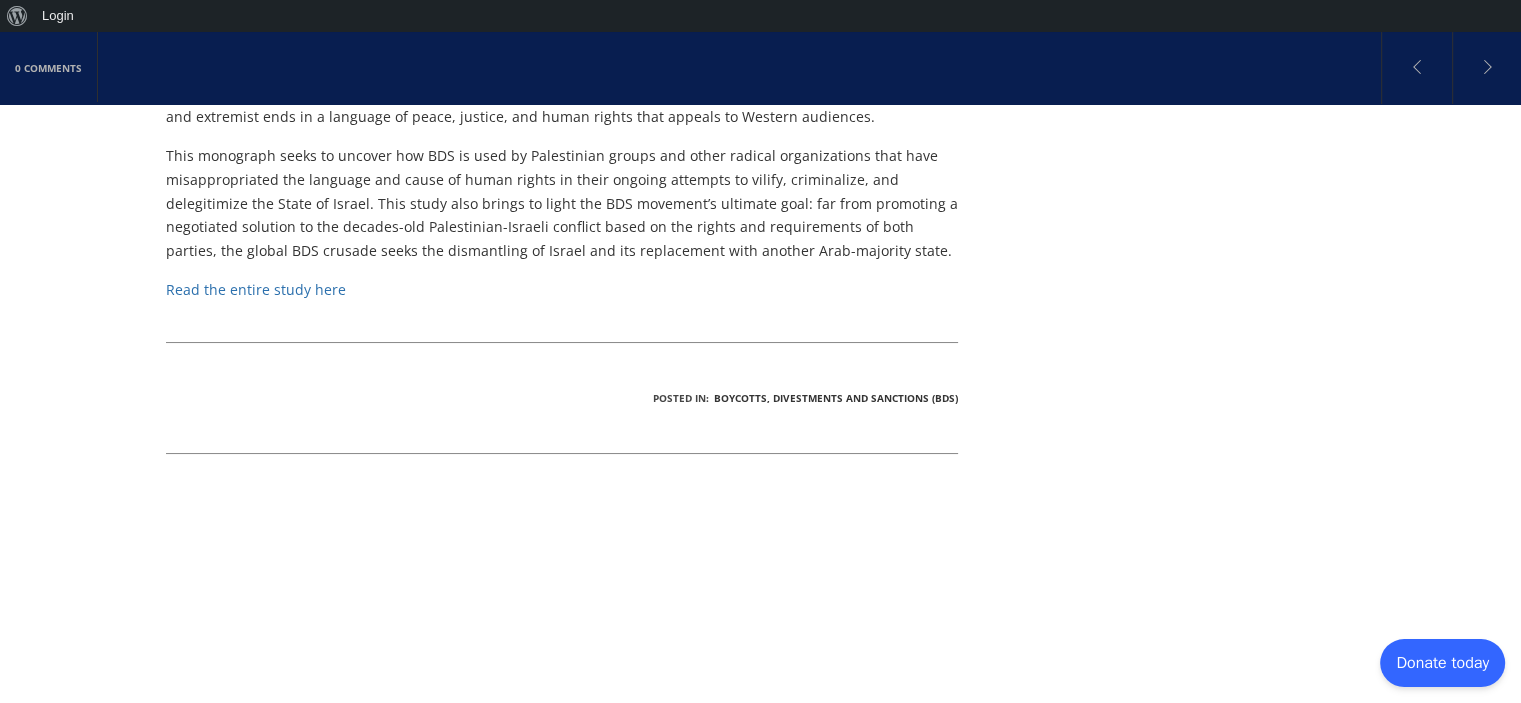 click on "Read the entire study here" at bounding box center (256, 289) 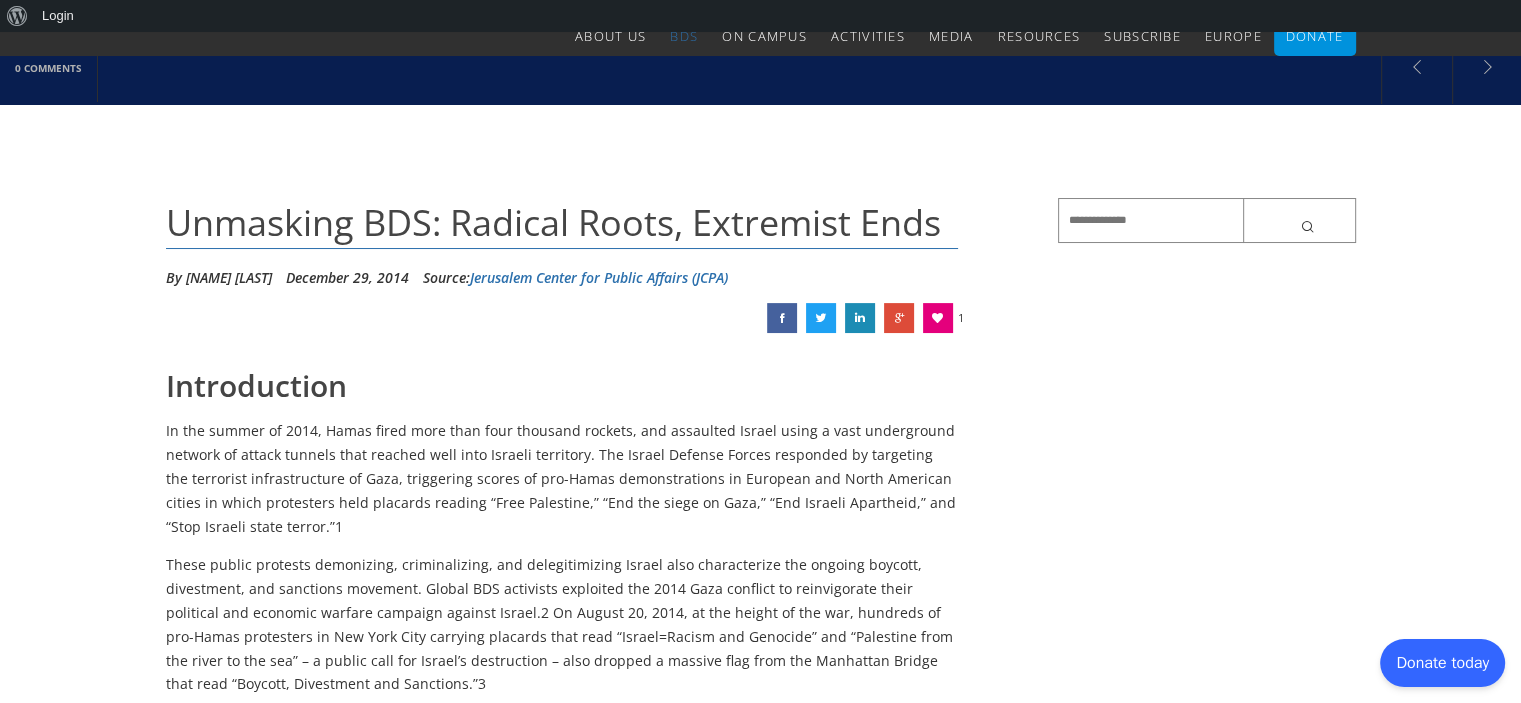 scroll, scrollTop: 0, scrollLeft: 0, axis: both 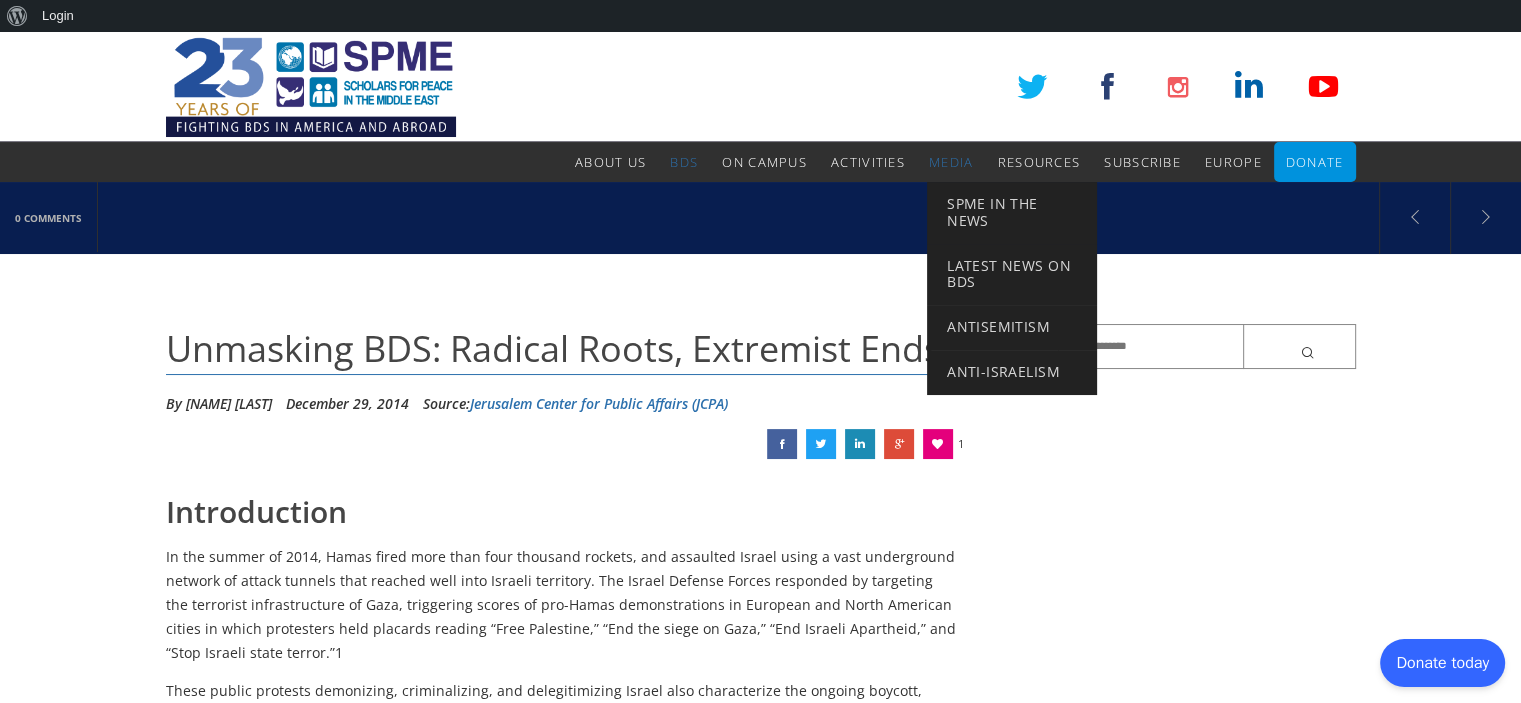 click on "Media" at bounding box center [951, 162] 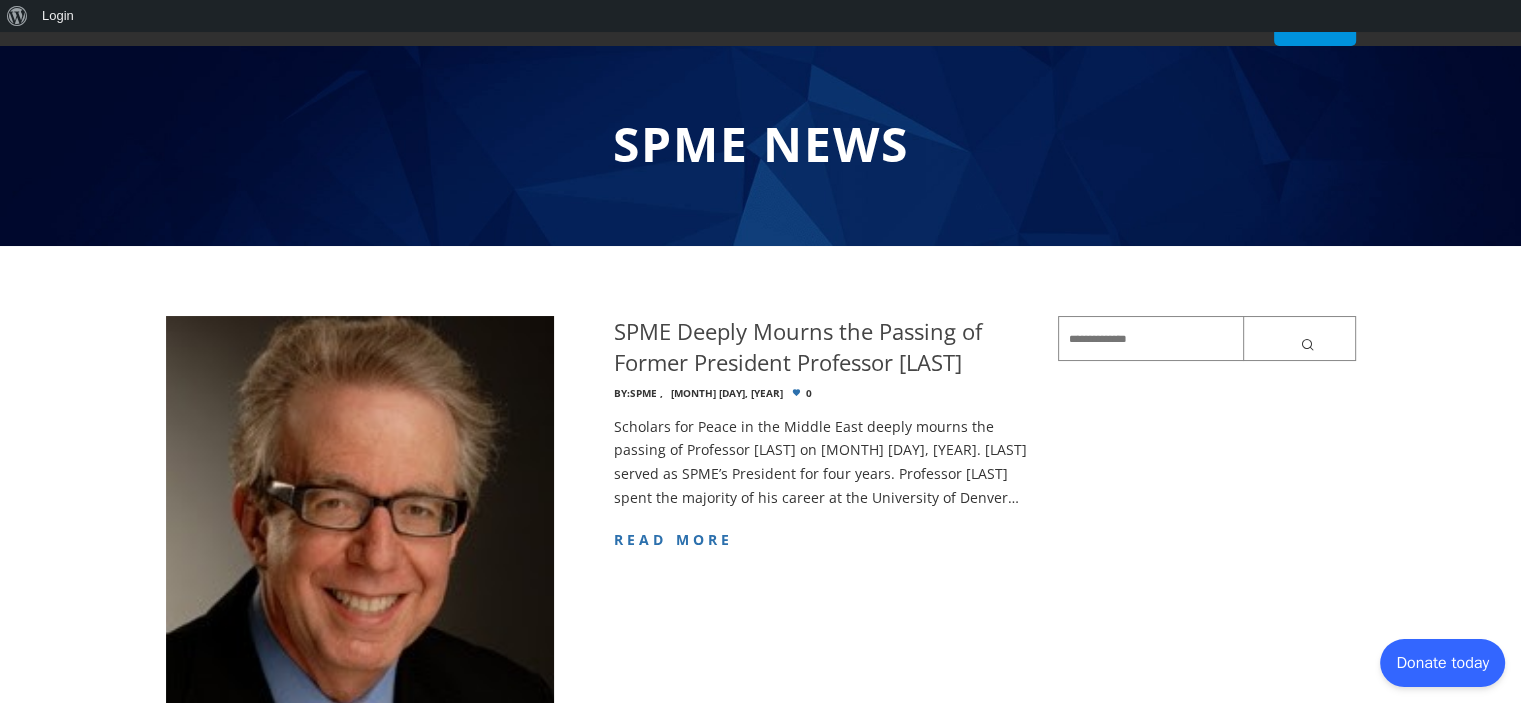scroll, scrollTop: 0, scrollLeft: 0, axis: both 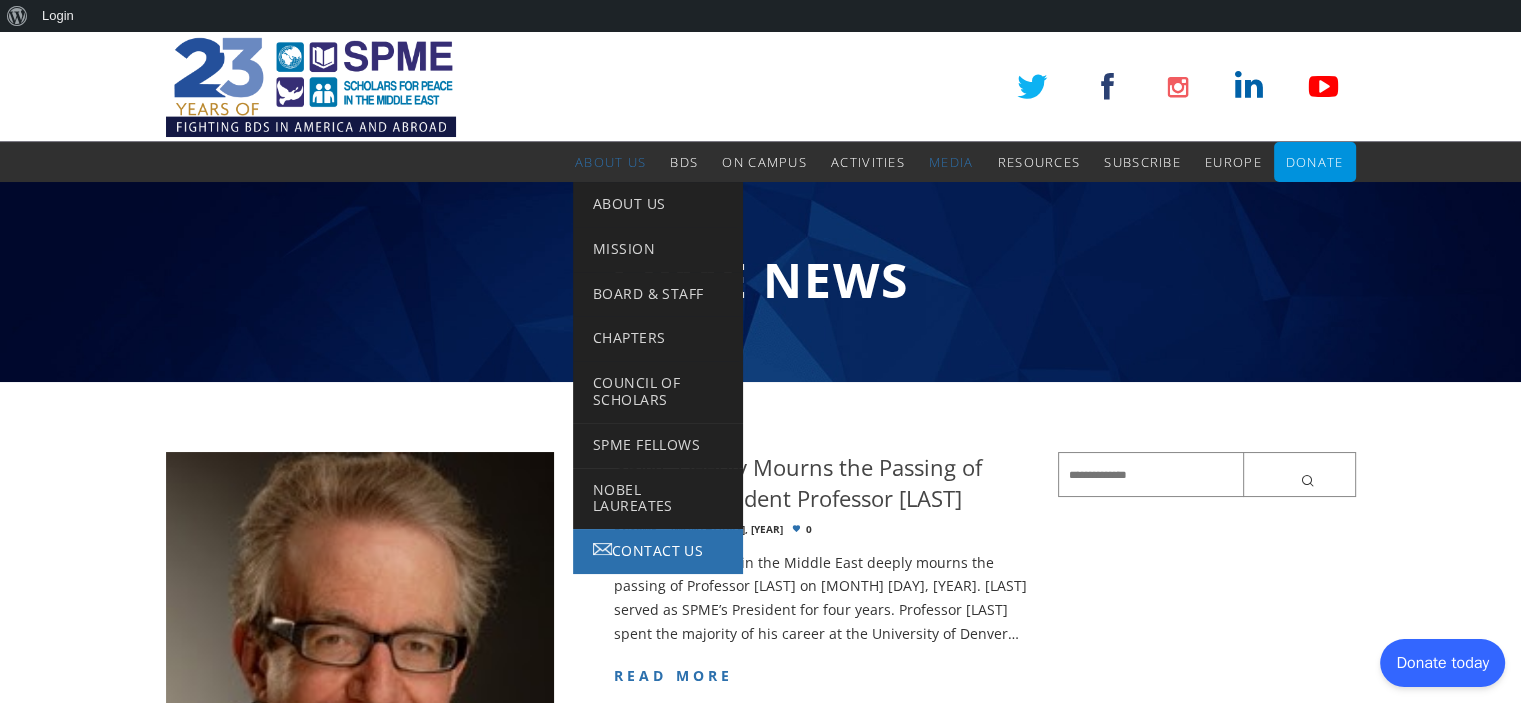 click on "Contact Us" at bounding box center (657, 550) 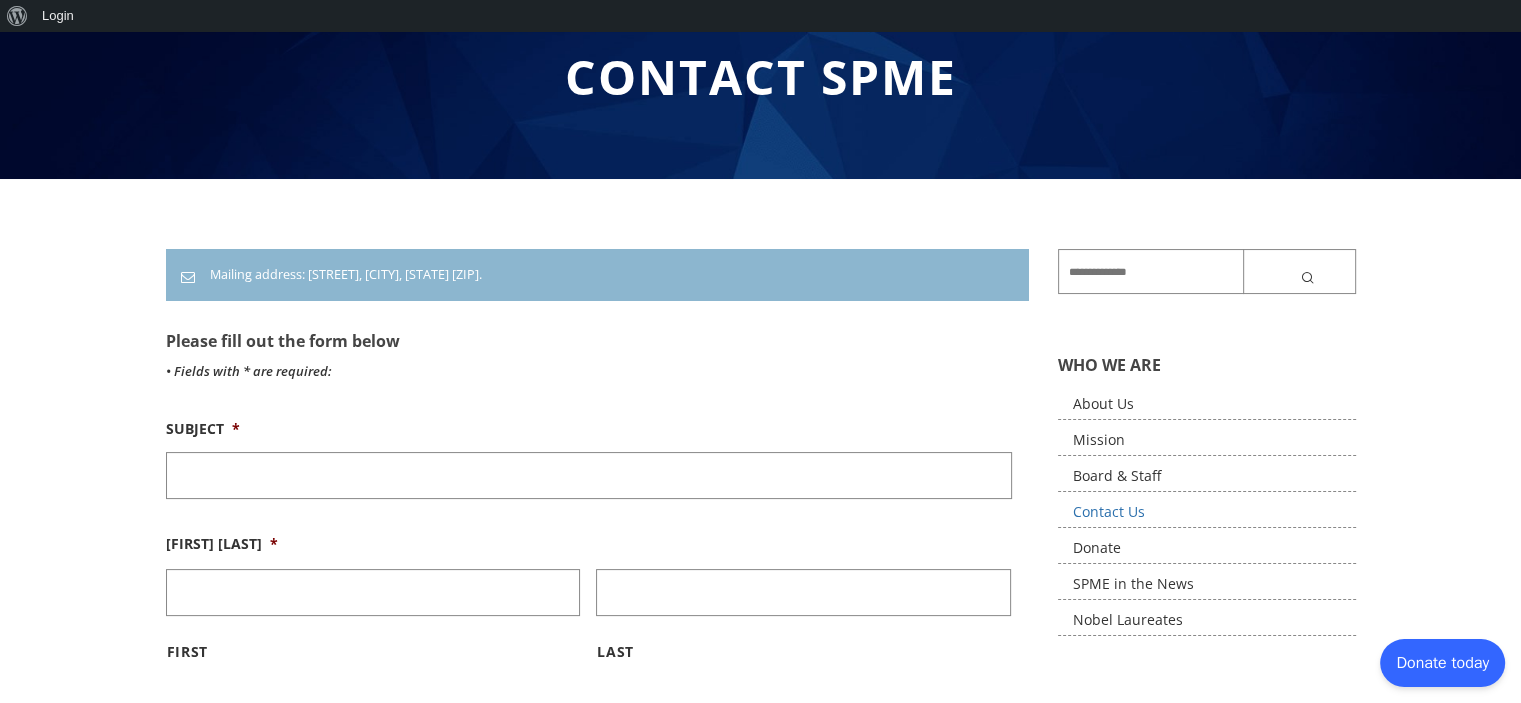 scroll, scrollTop: 204, scrollLeft: 0, axis: vertical 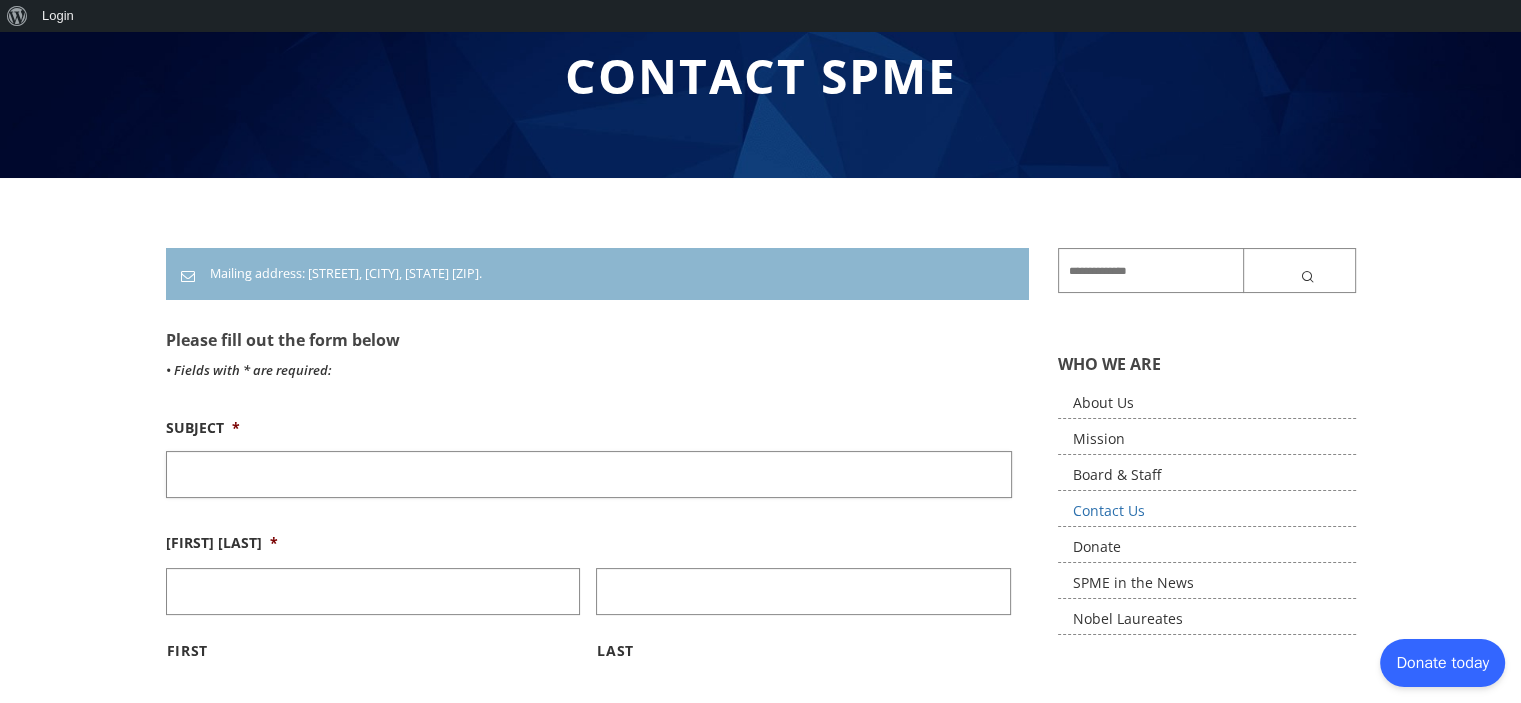click on "Subject *" at bounding box center (589, 474) 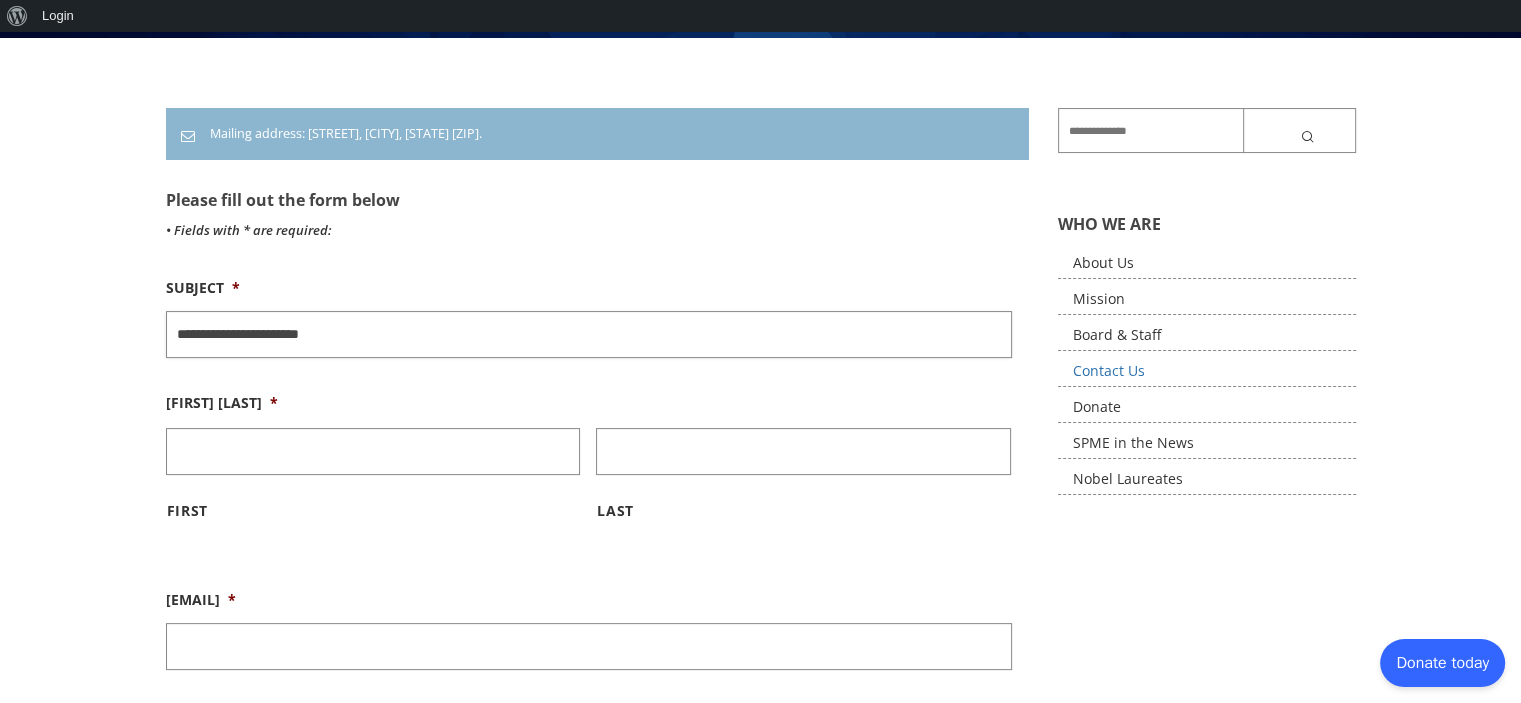 scroll, scrollTop: 362, scrollLeft: 0, axis: vertical 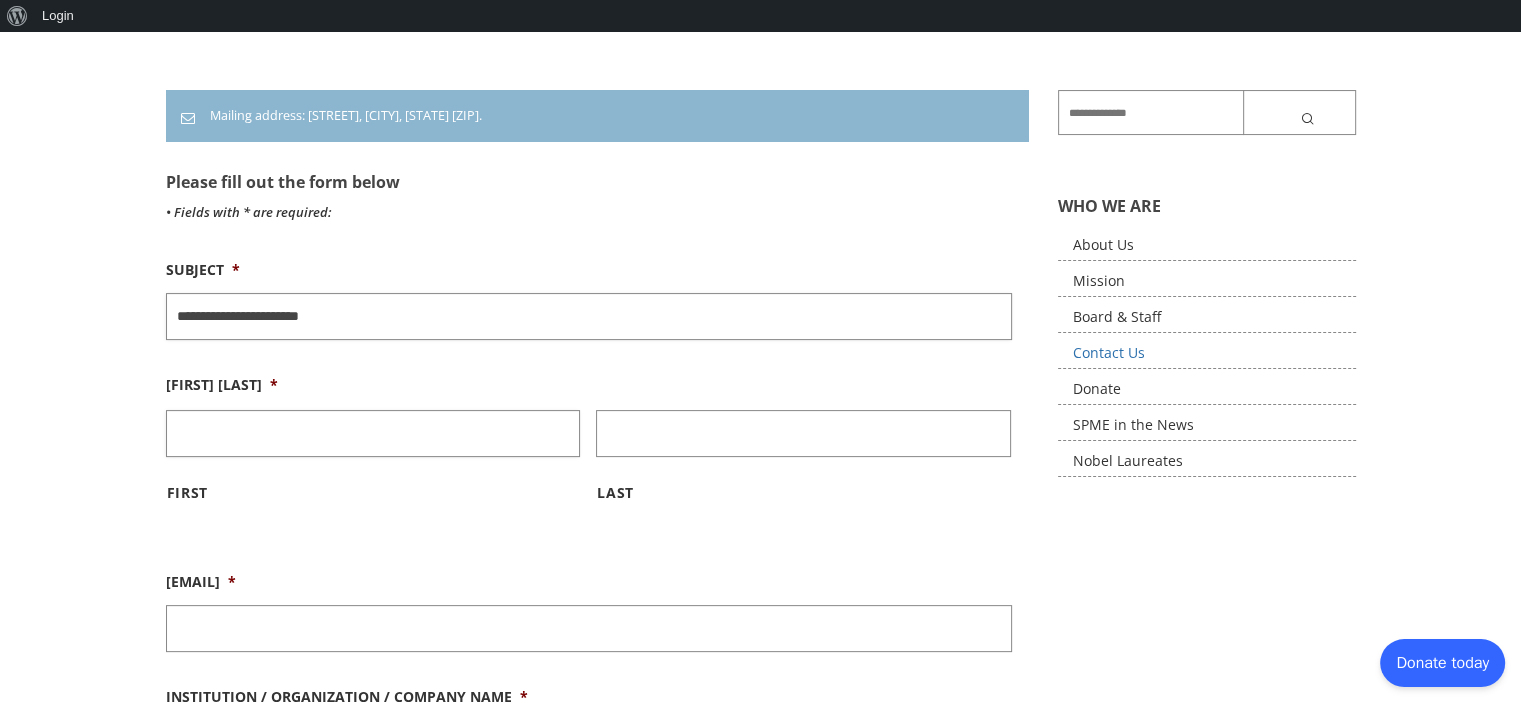 type on "**********" 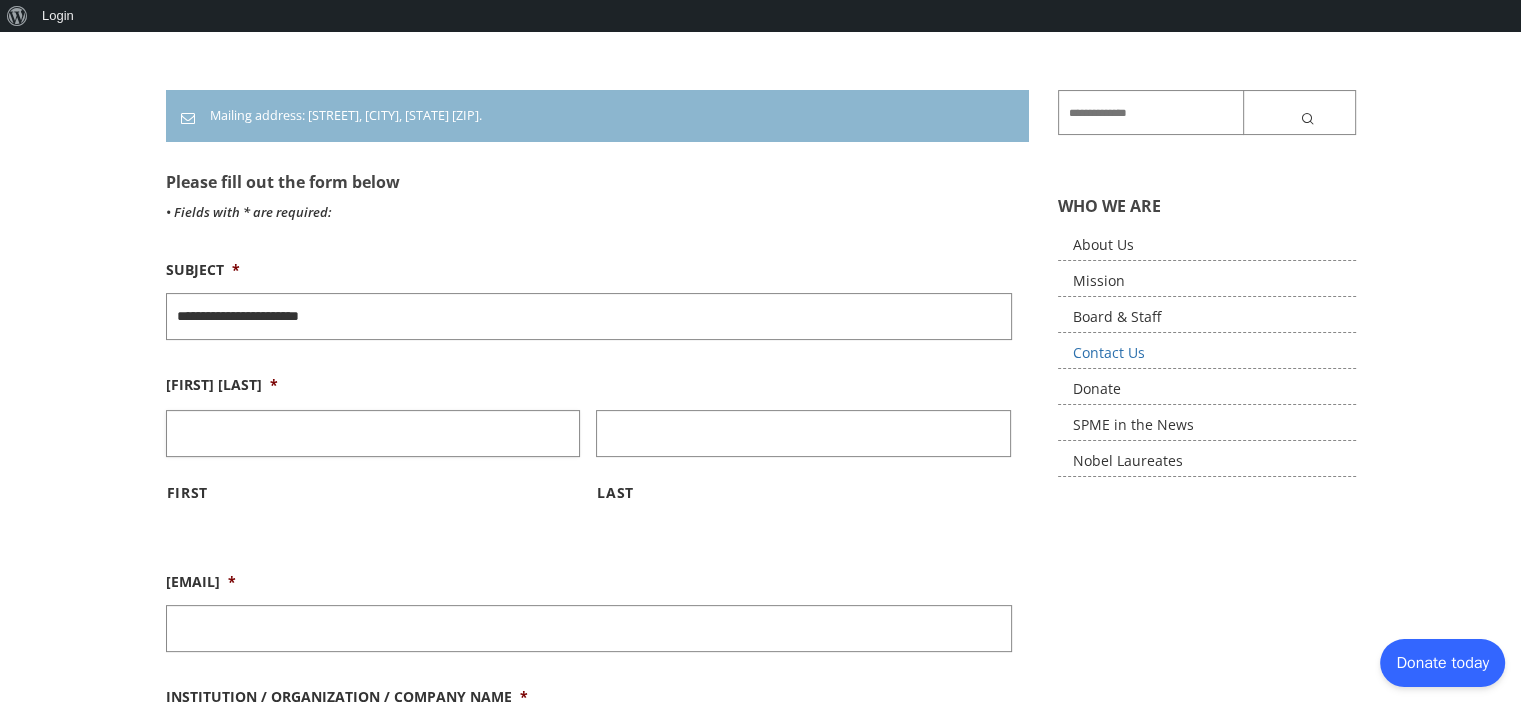 click on "First" at bounding box center (373, 433) 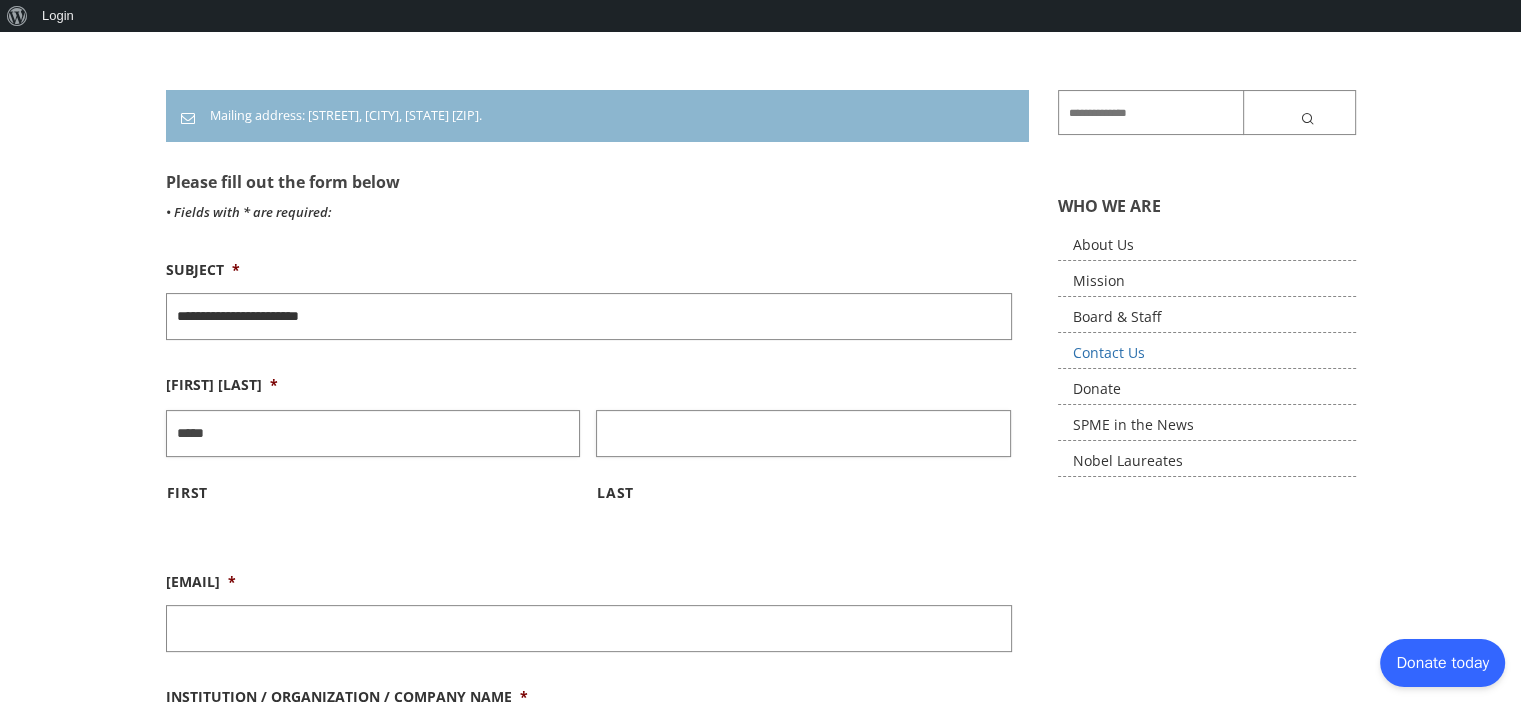 type on "*****" 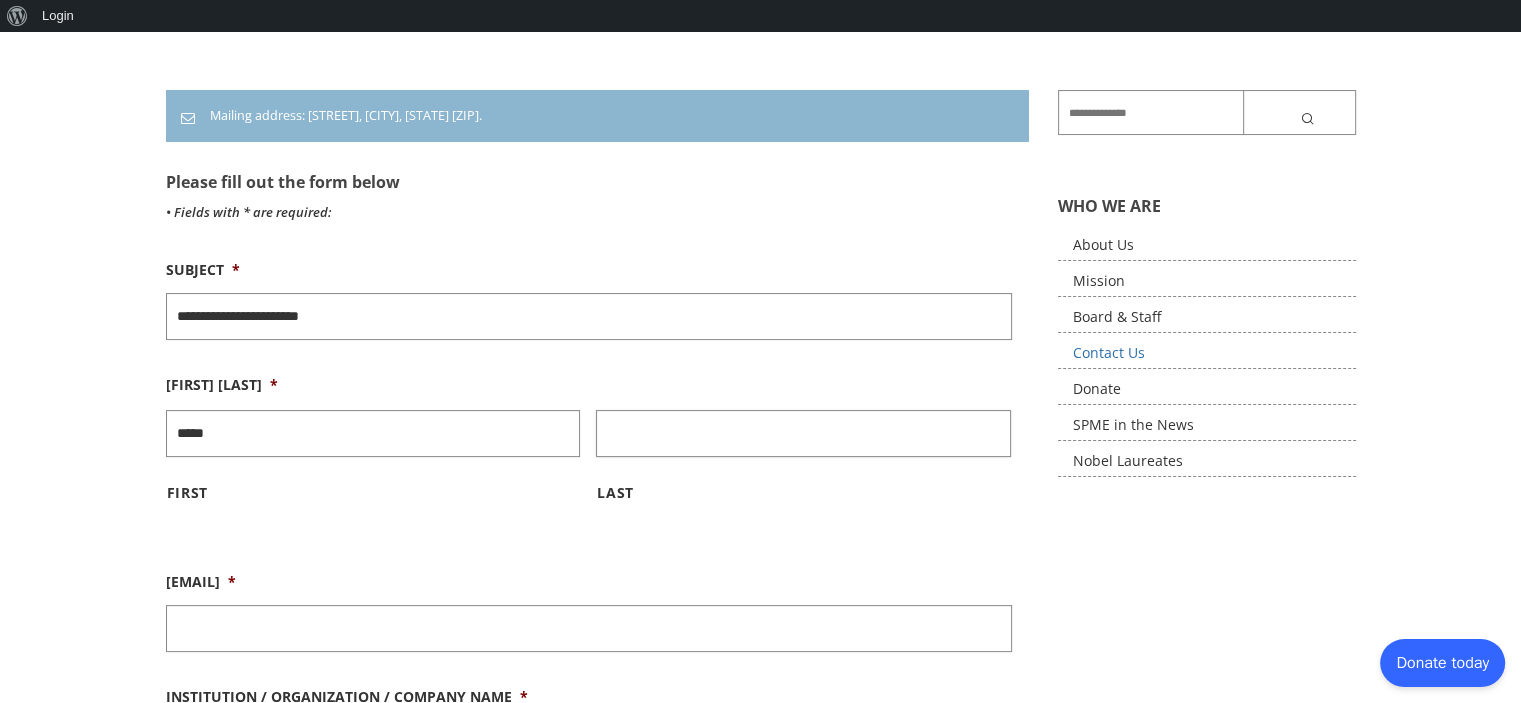 click on "Last" at bounding box center [803, 433] 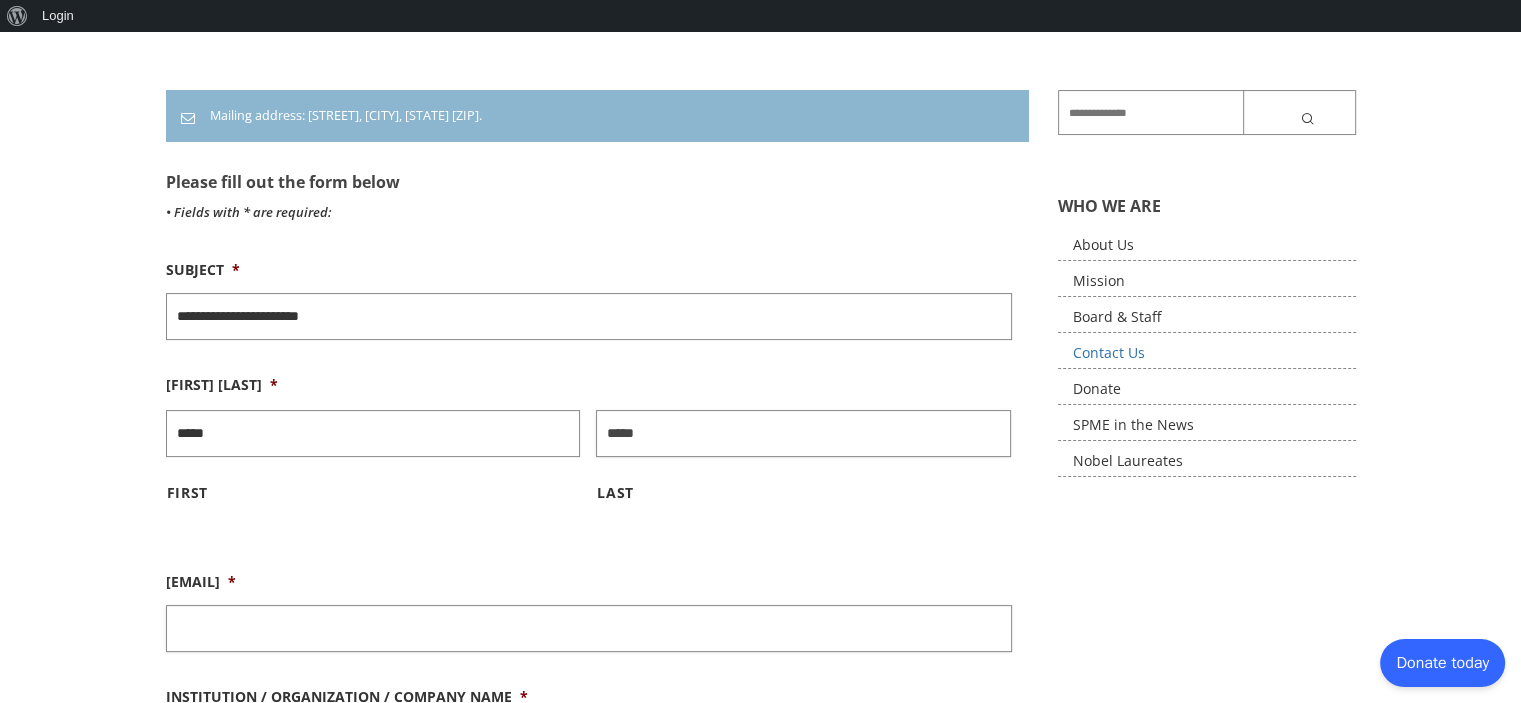 type on "*****" 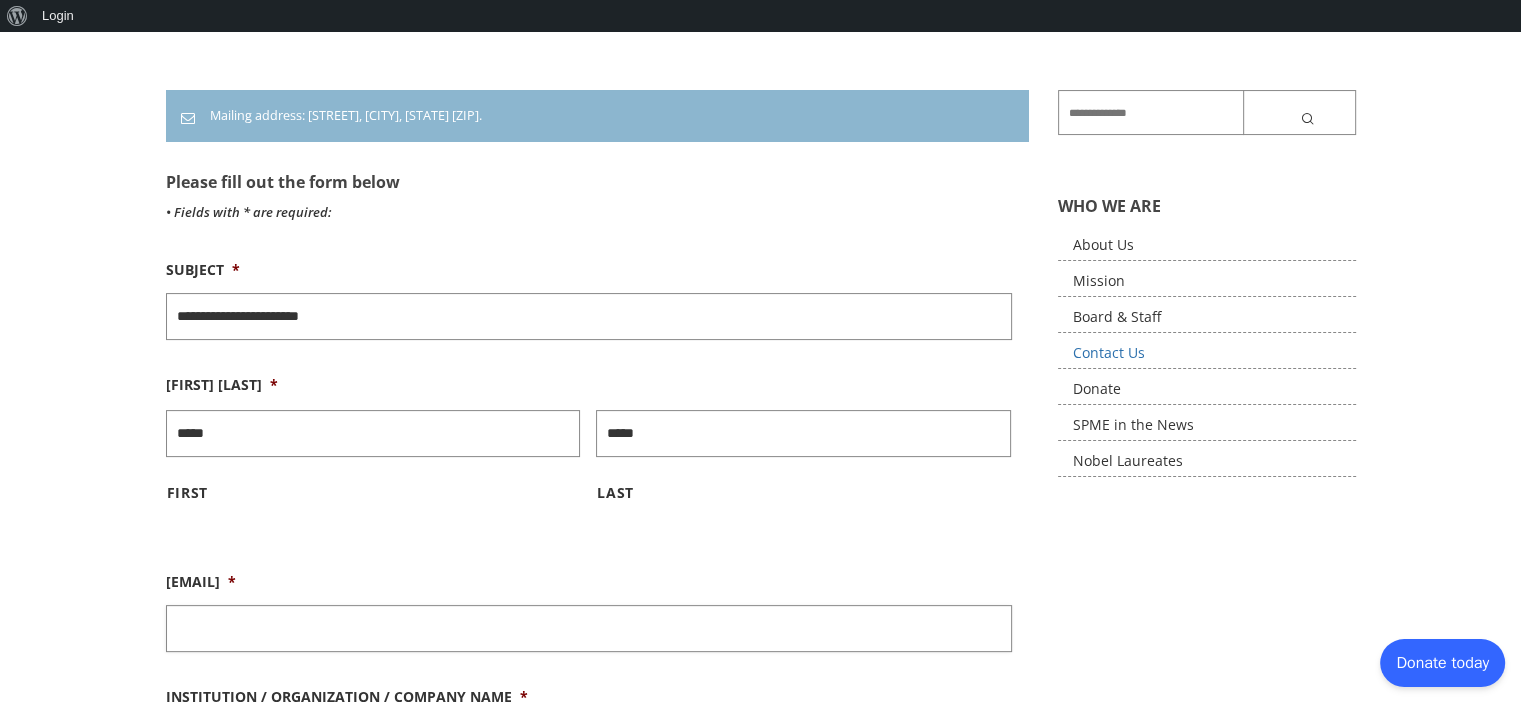 click on "[EMAIL] *" at bounding box center [589, 628] 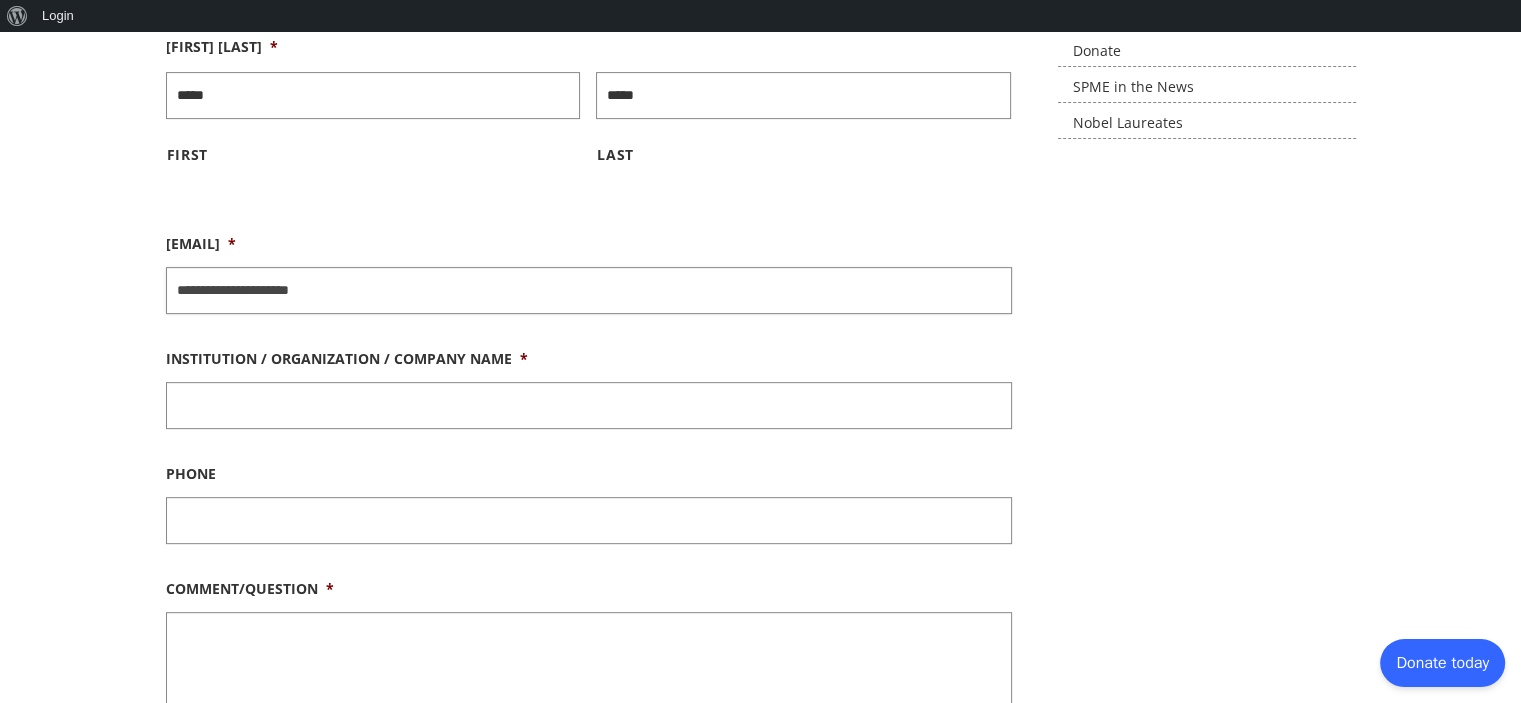 scroll, scrollTop: 710, scrollLeft: 0, axis: vertical 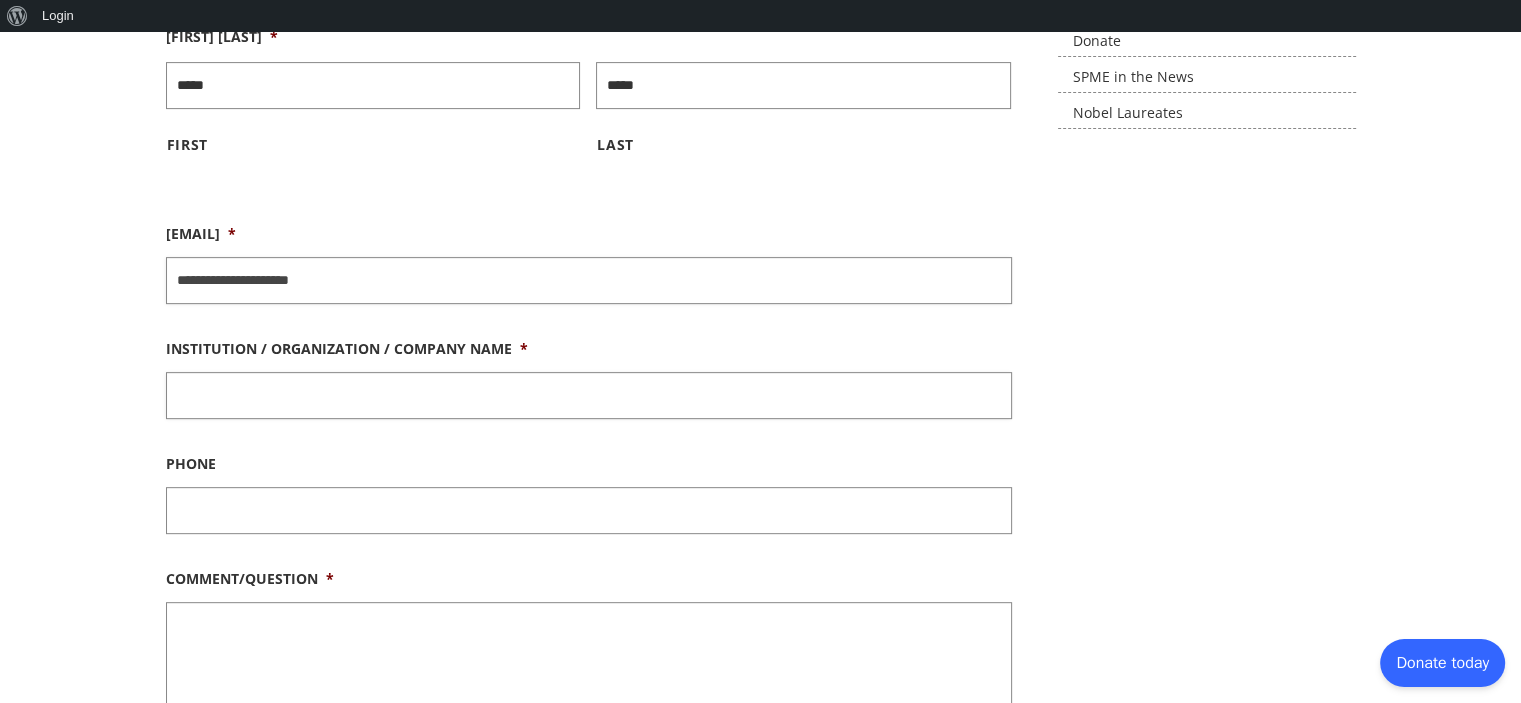 type on "**********" 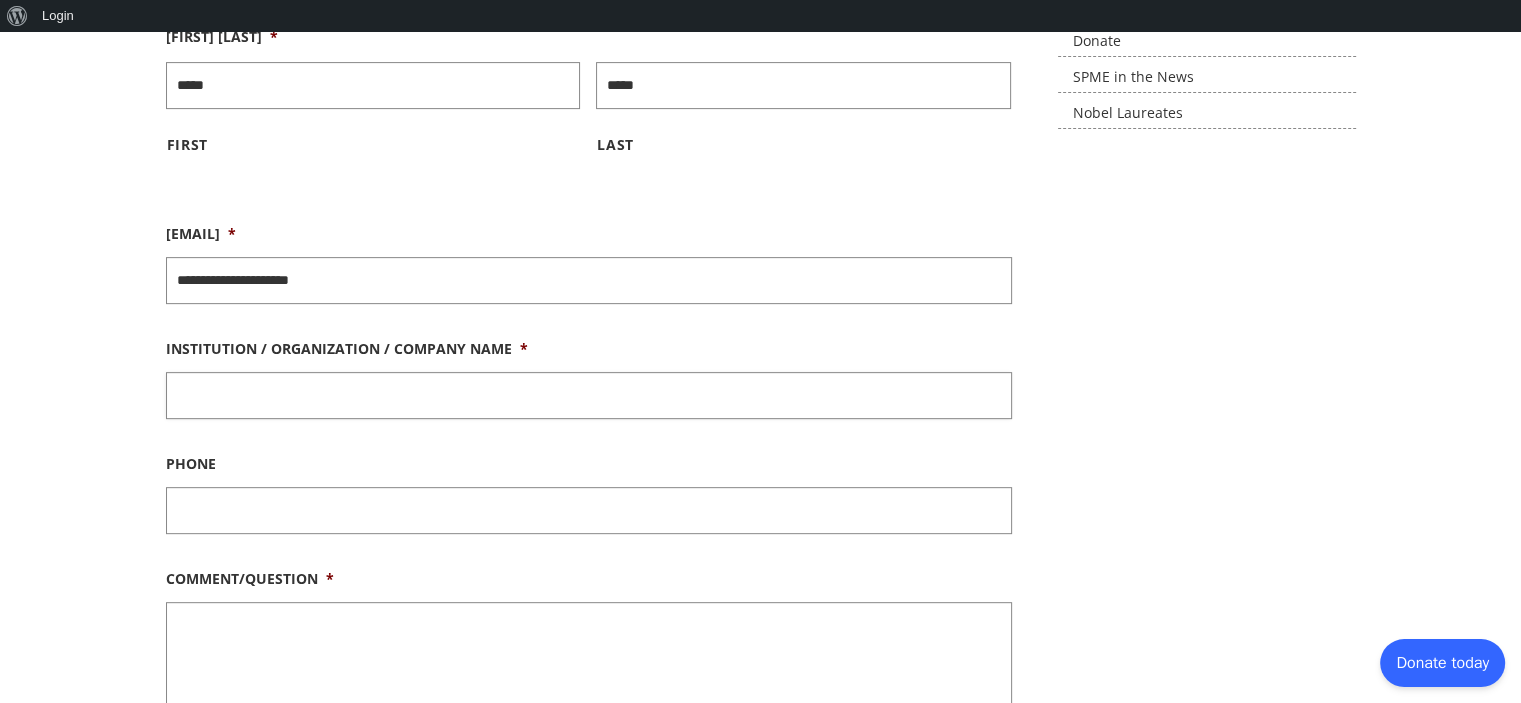 click on "Institution / Organization / Company Name *" at bounding box center [589, 395] 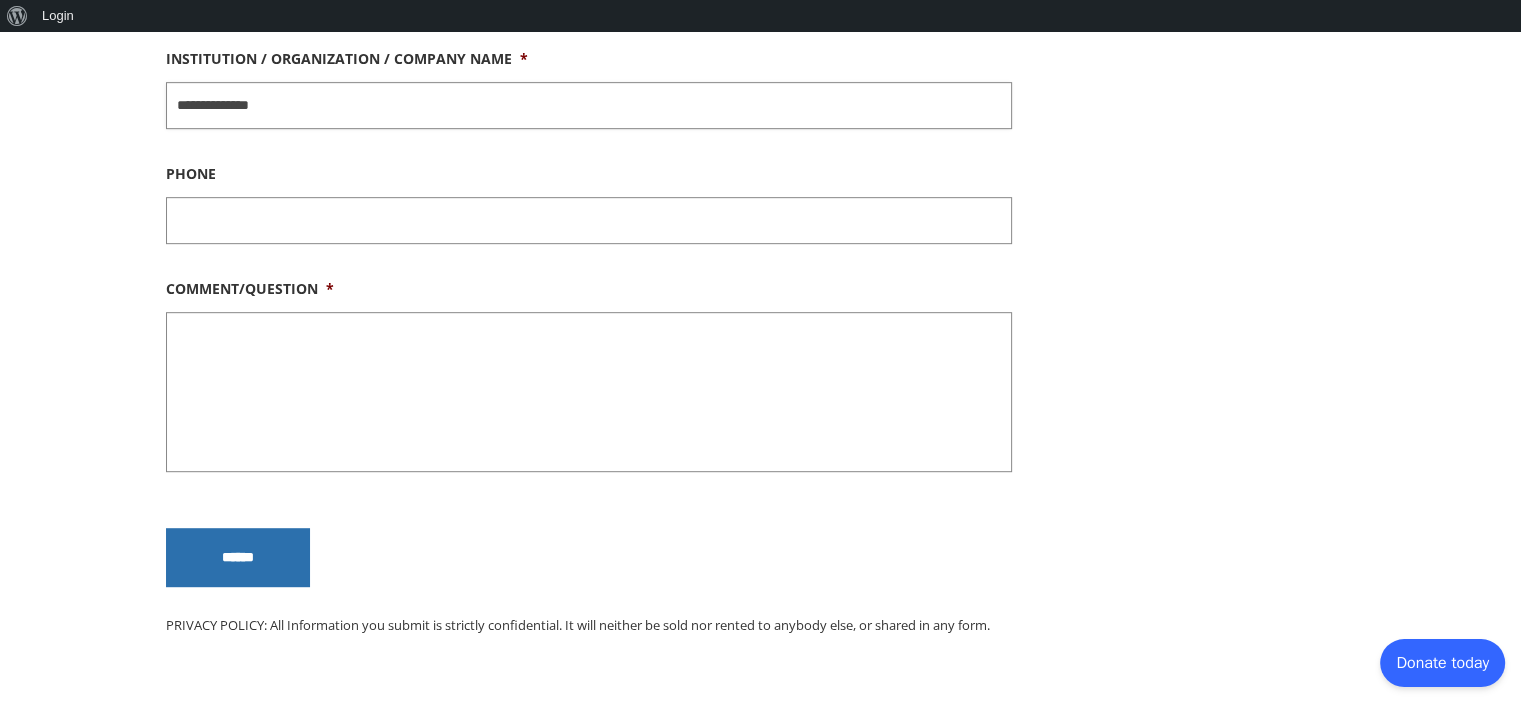 scroll, scrollTop: 1002, scrollLeft: 0, axis: vertical 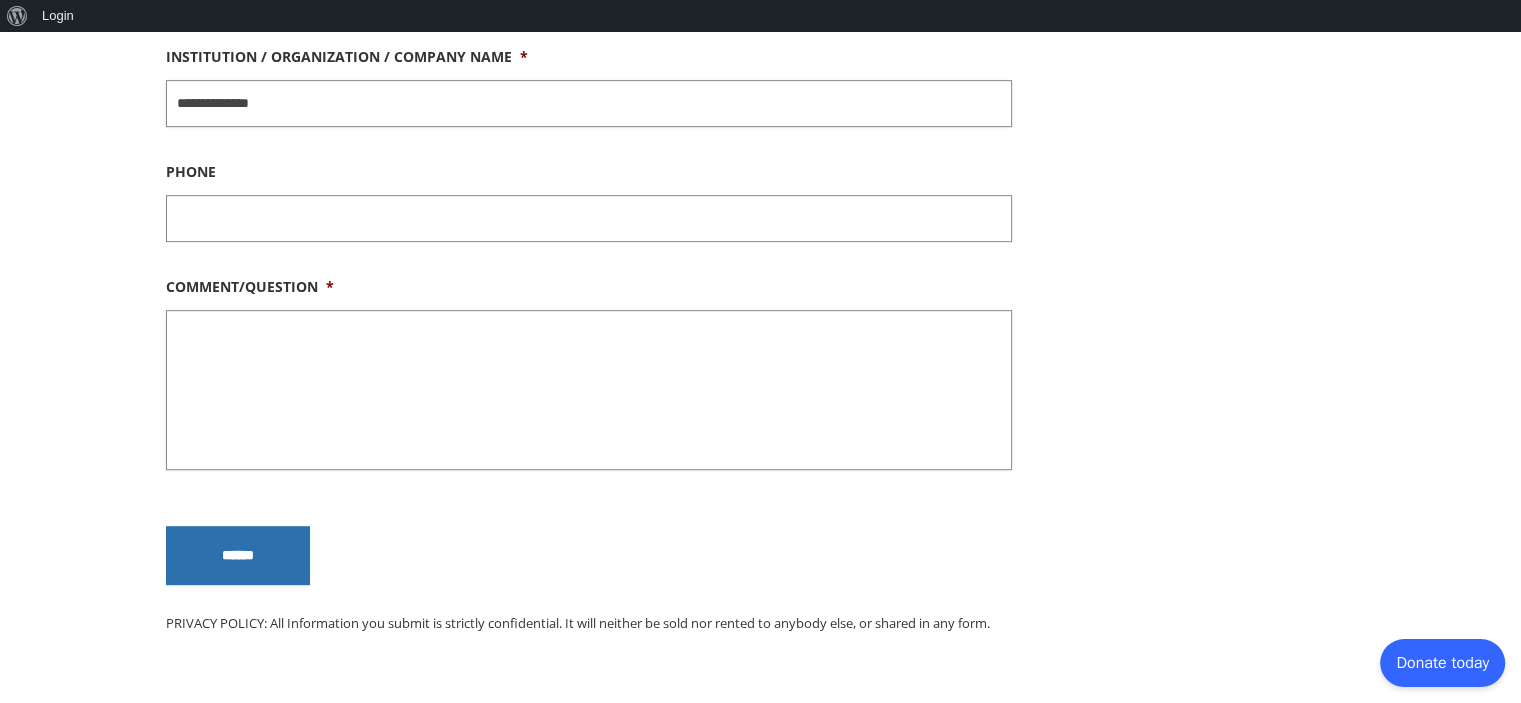 type on "**********" 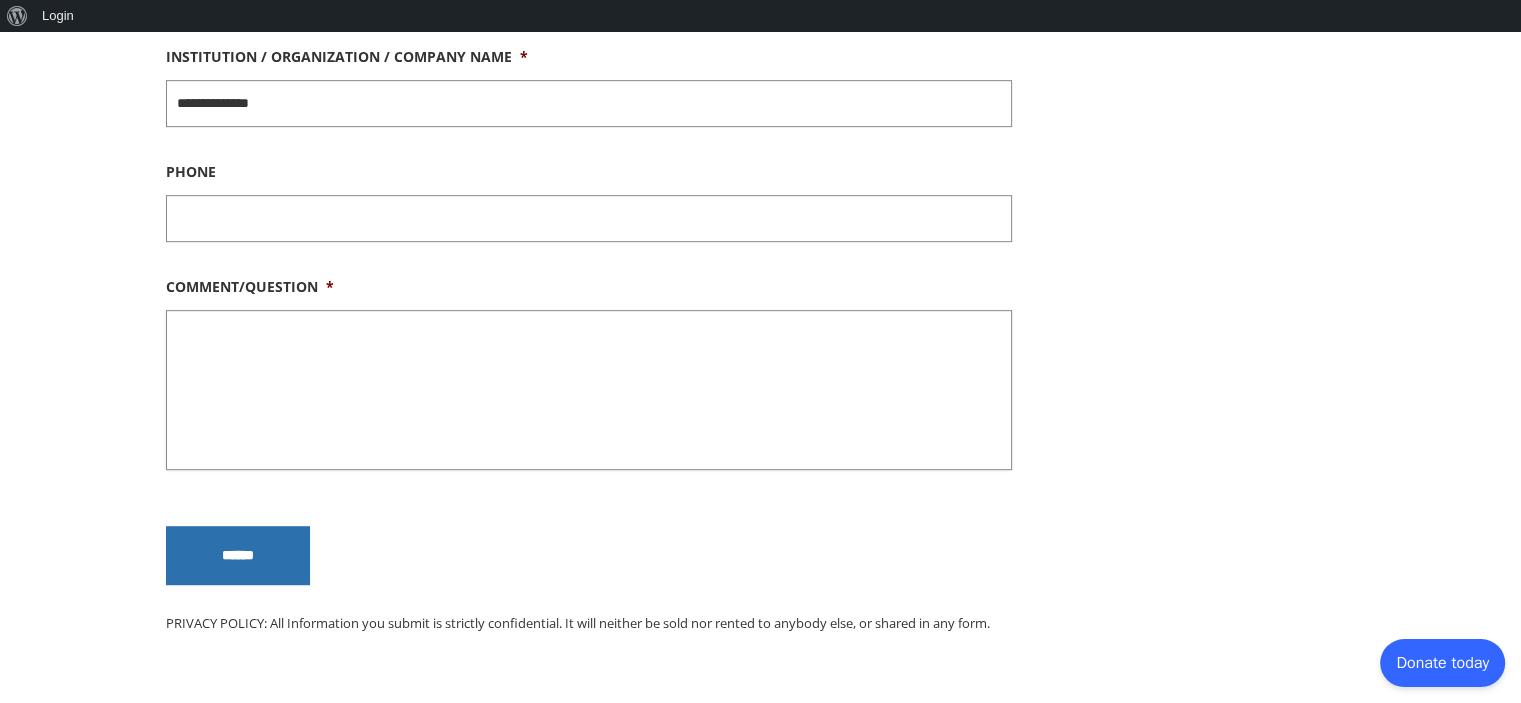 click on "Comment/Question *" at bounding box center [589, 390] 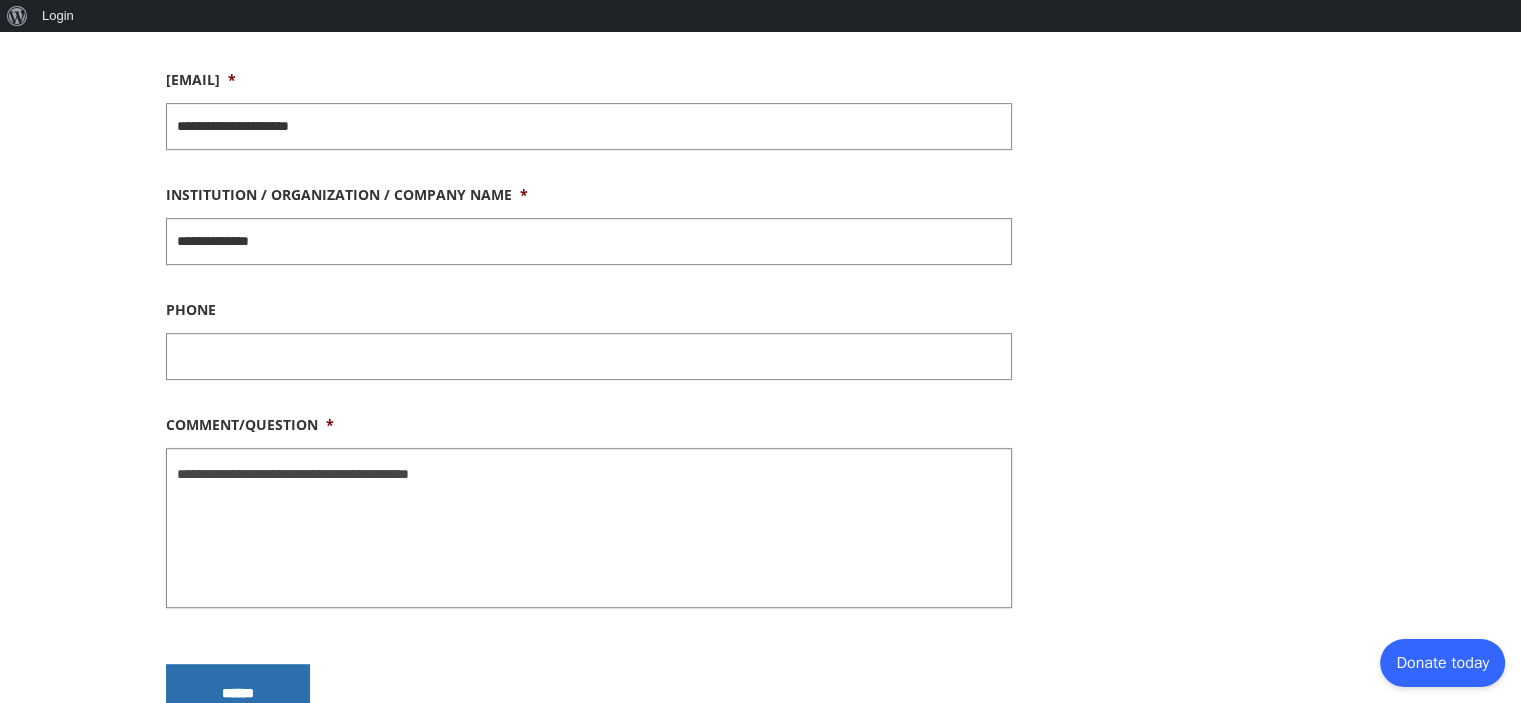 scroll, scrollTop: 864, scrollLeft: 0, axis: vertical 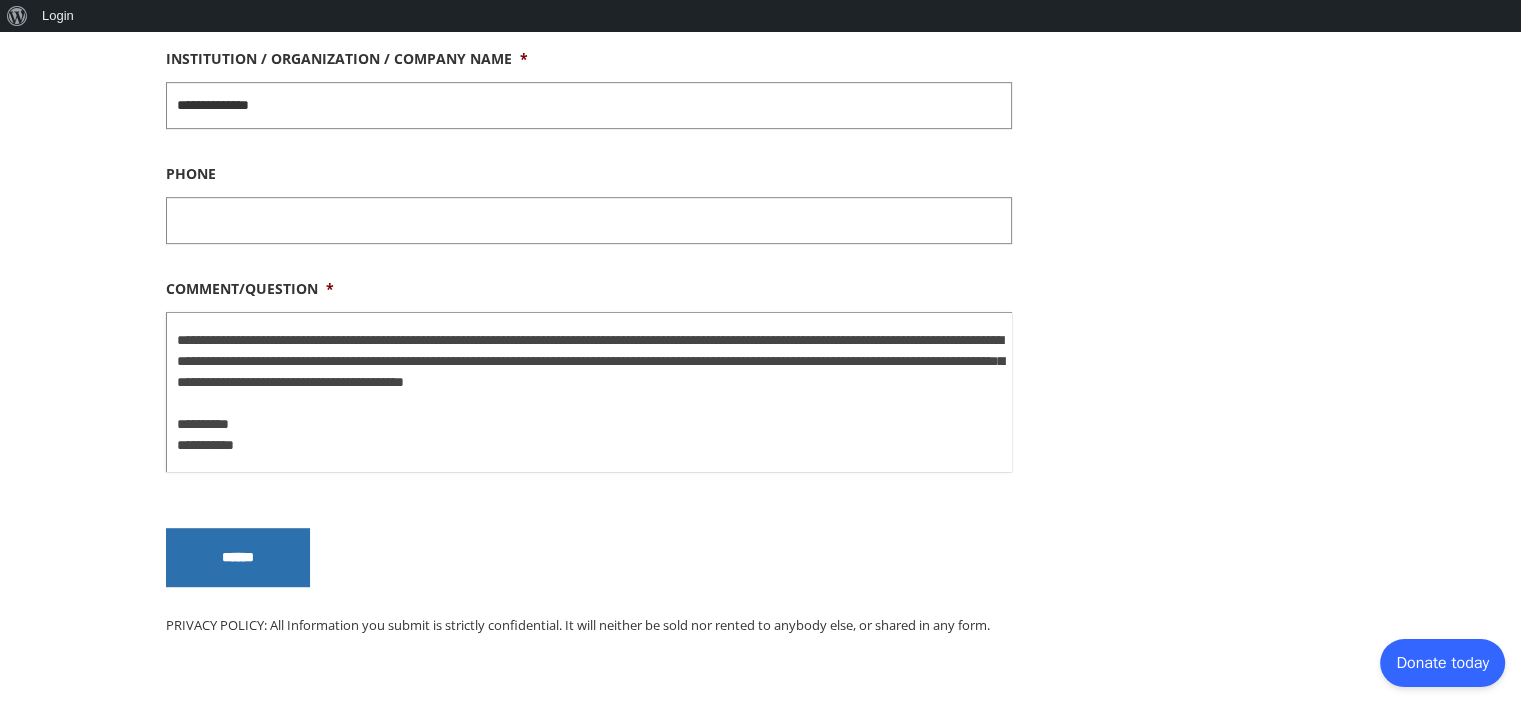 type on "**********" 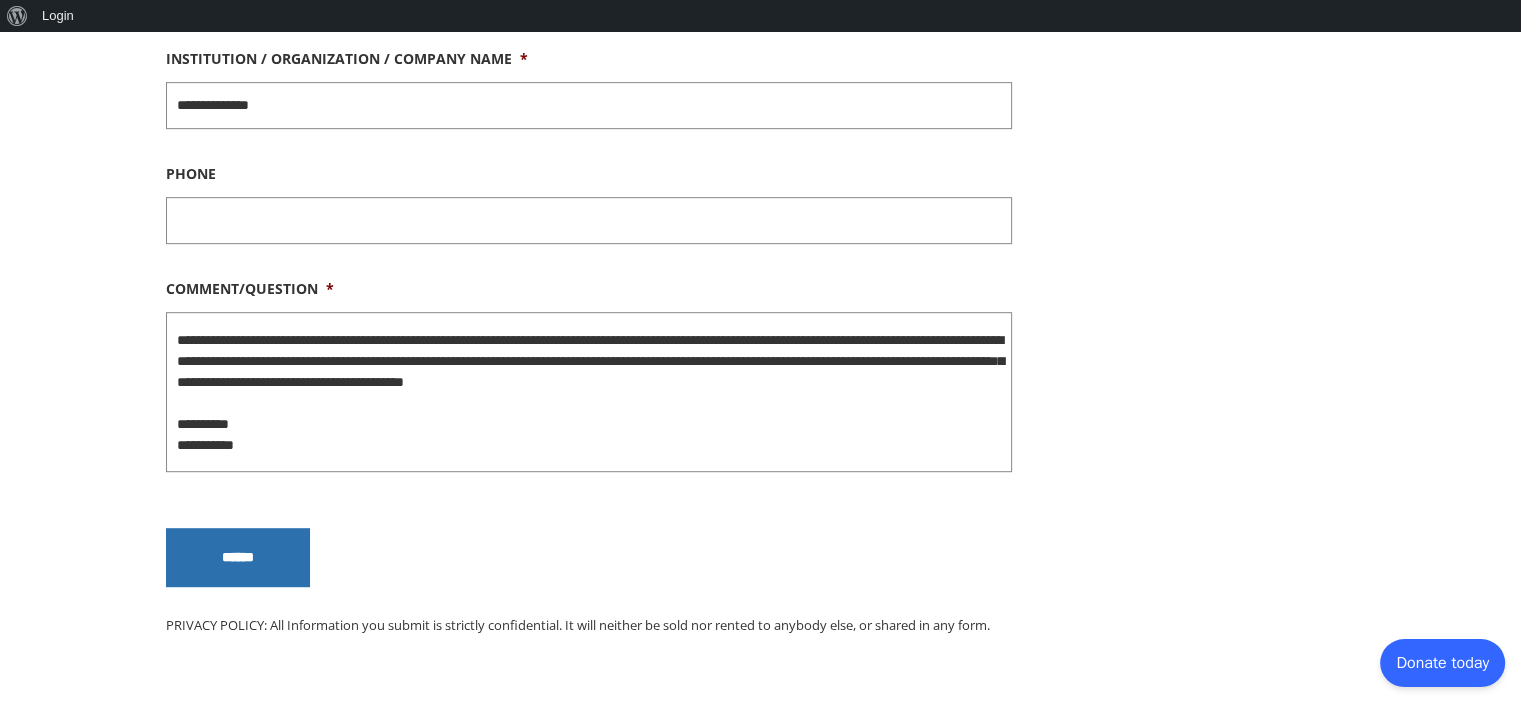click on "******" at bounding box center (238, 557) 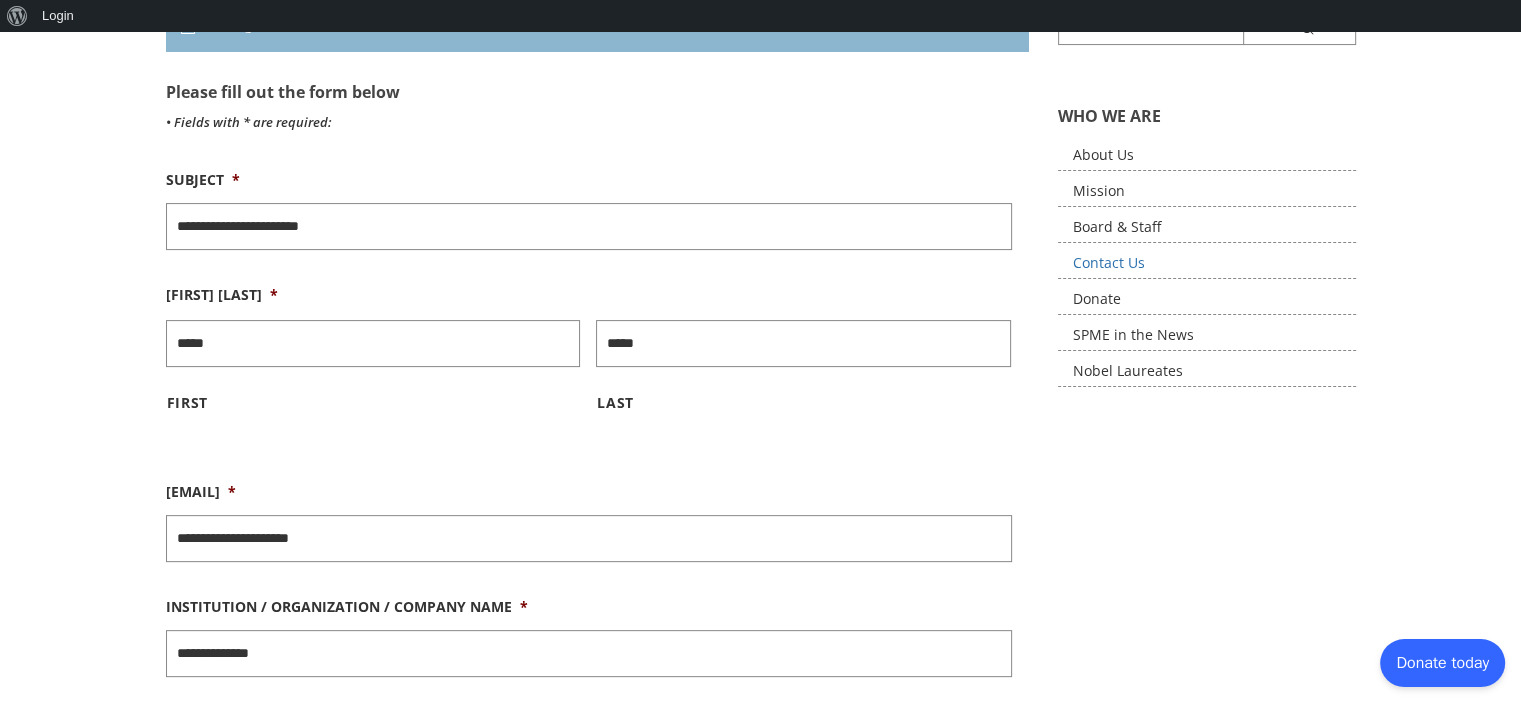 scroll, scrollTop: 484, scrollLeft: 0, axis: vertical 